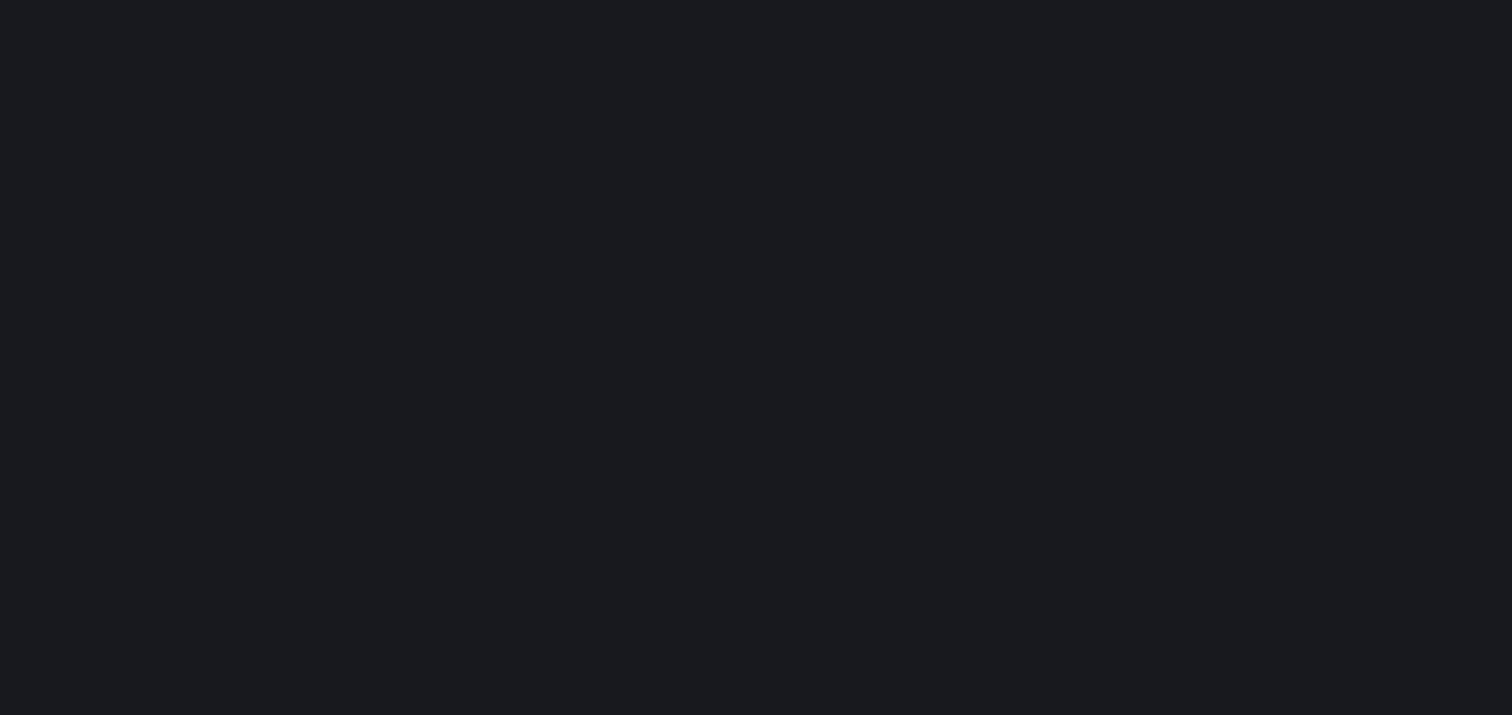 scroll, scrollTop: 0, scrollLeft: 0, axis: both 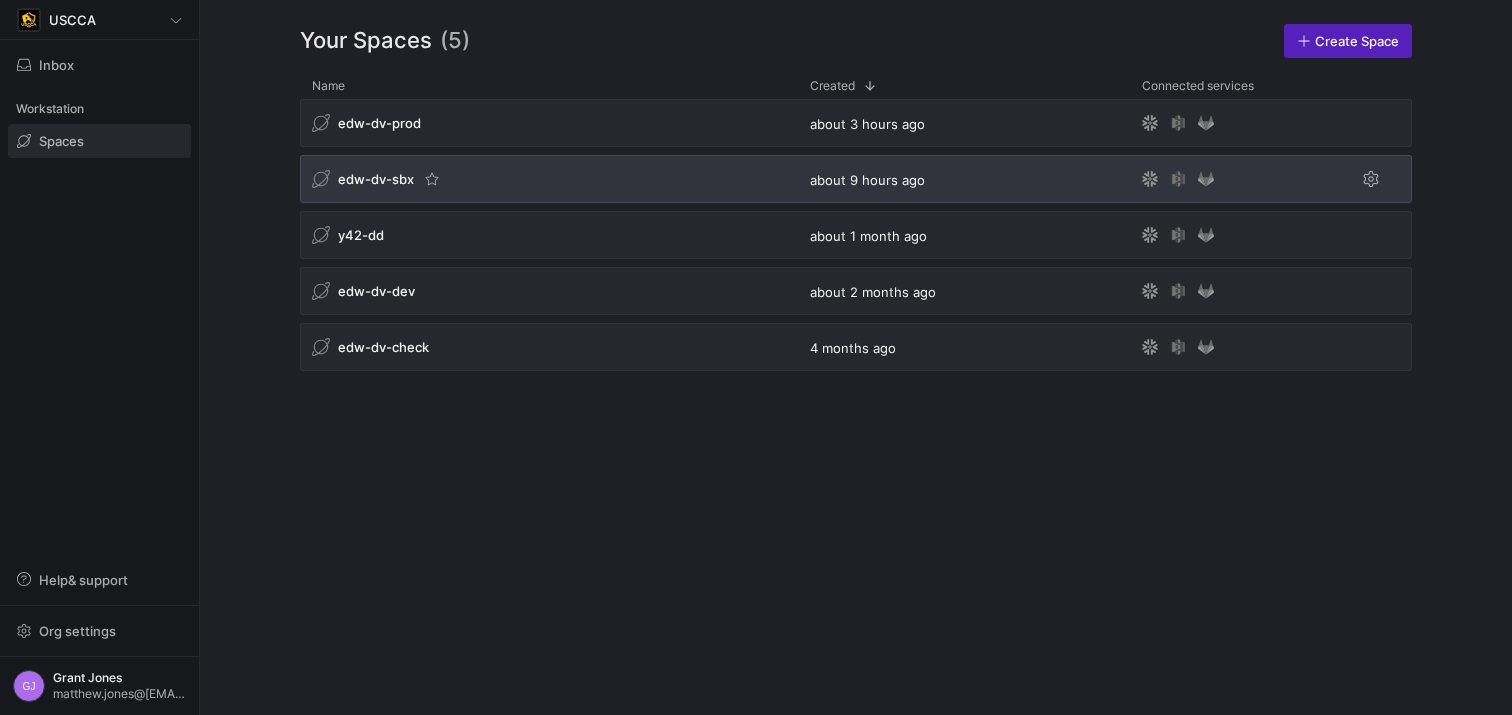 click on "edw-dv-sbx" 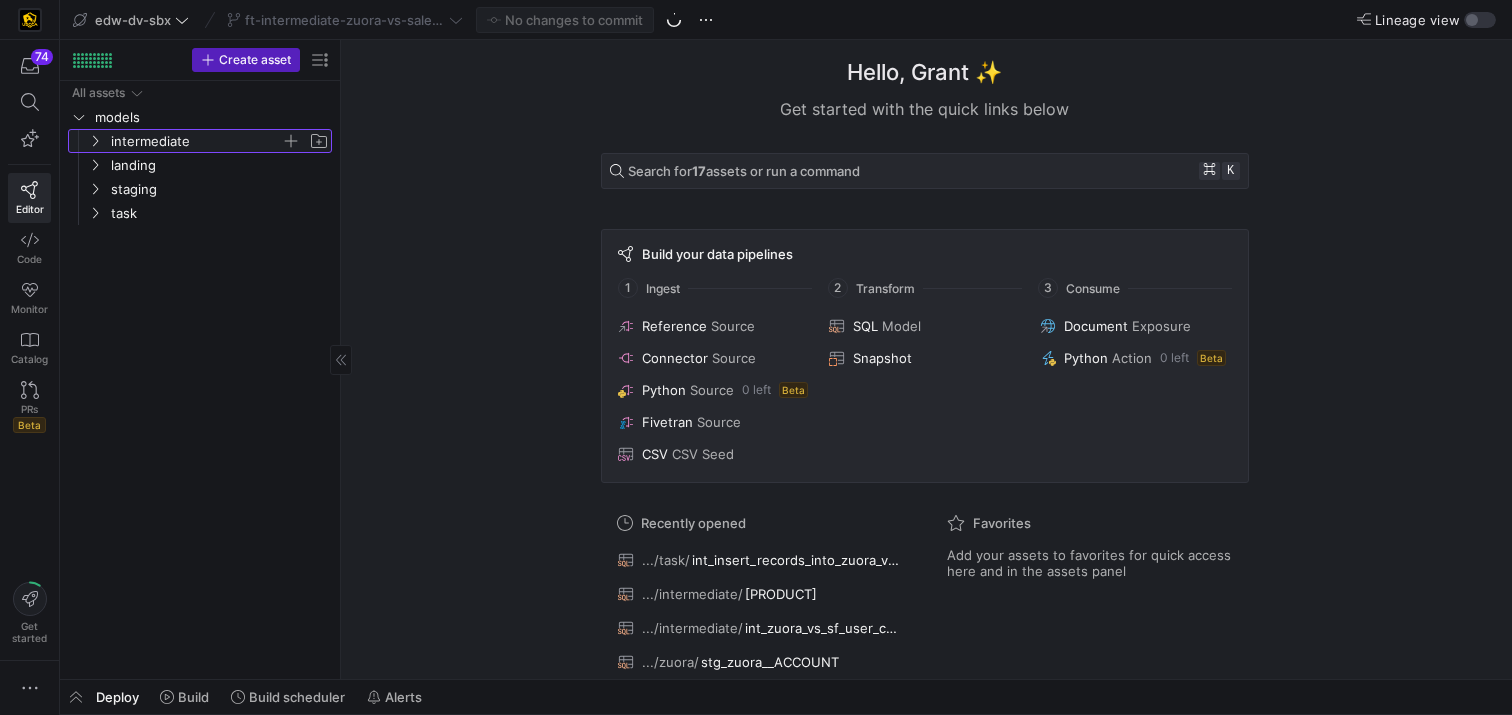 click on "intermediate" 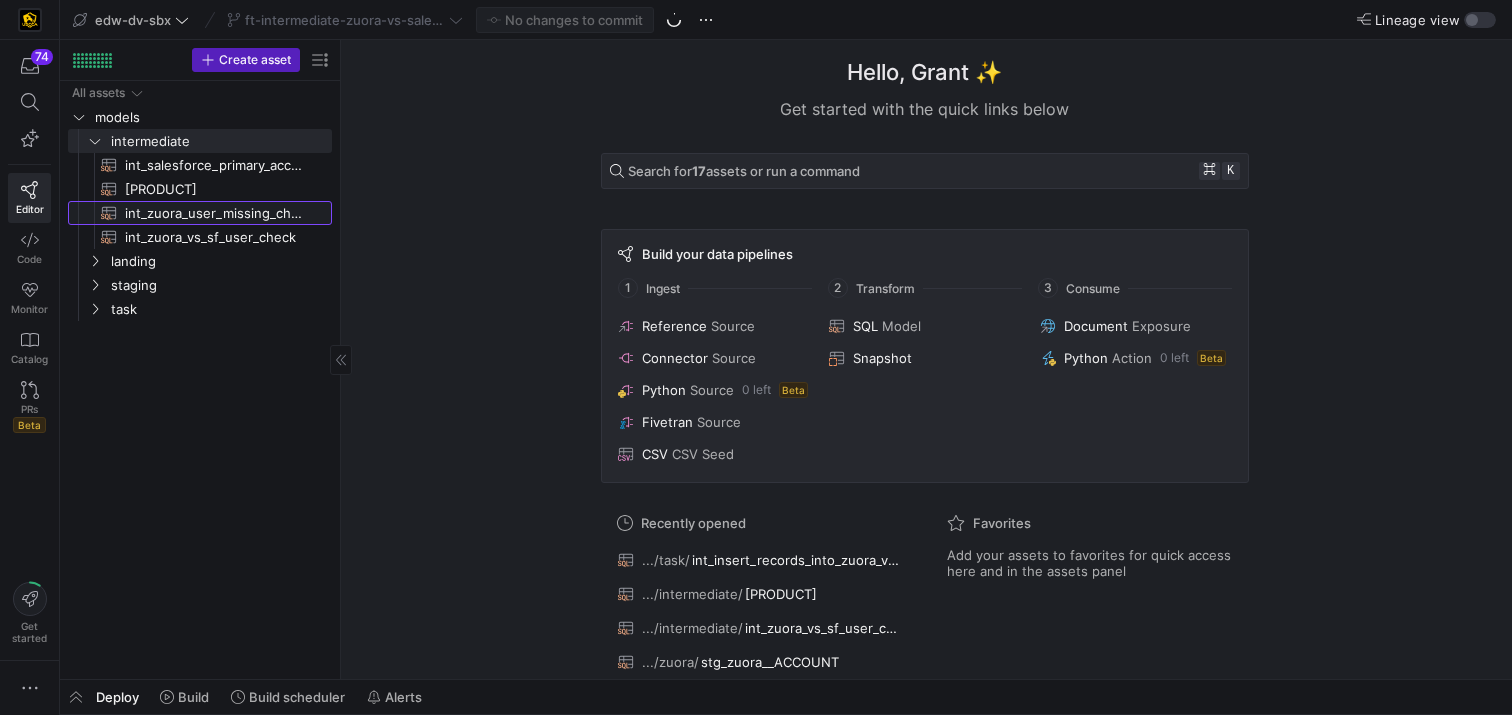 click on "int_zuora_user_missing_check​​​​​​​​​​" 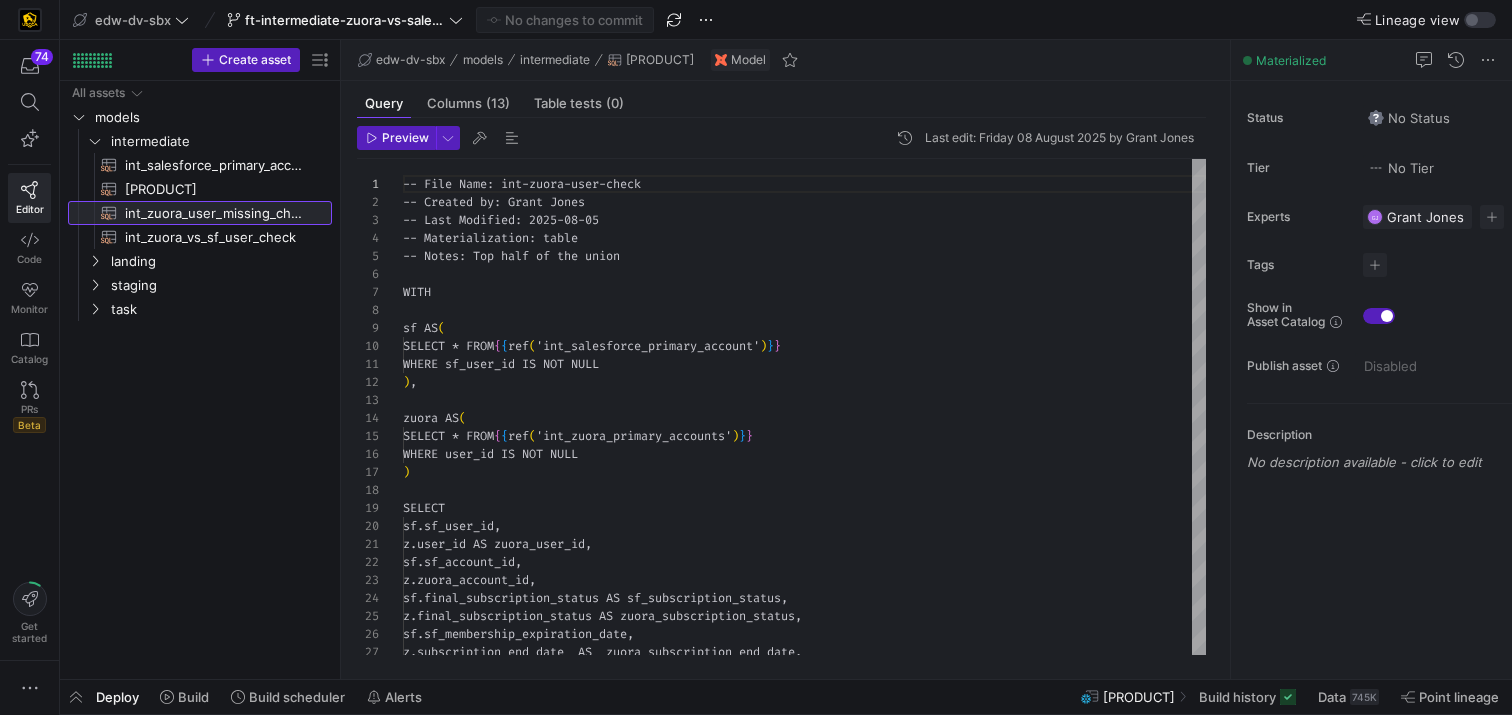 scroll, scrollTop: 180, scrollLeft: 0, axis: vertical 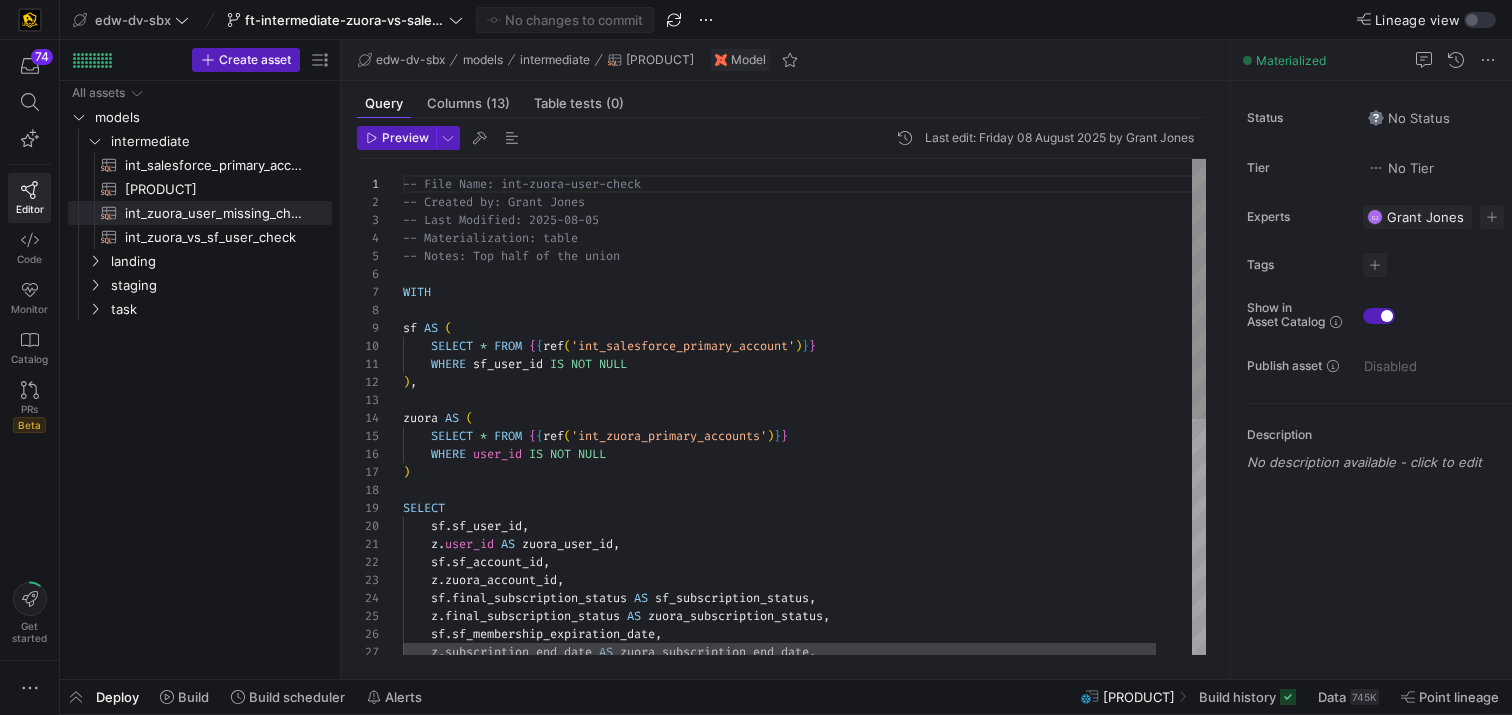click on "-- Last Modified: [DATE]" at bounding box center (823, 632) 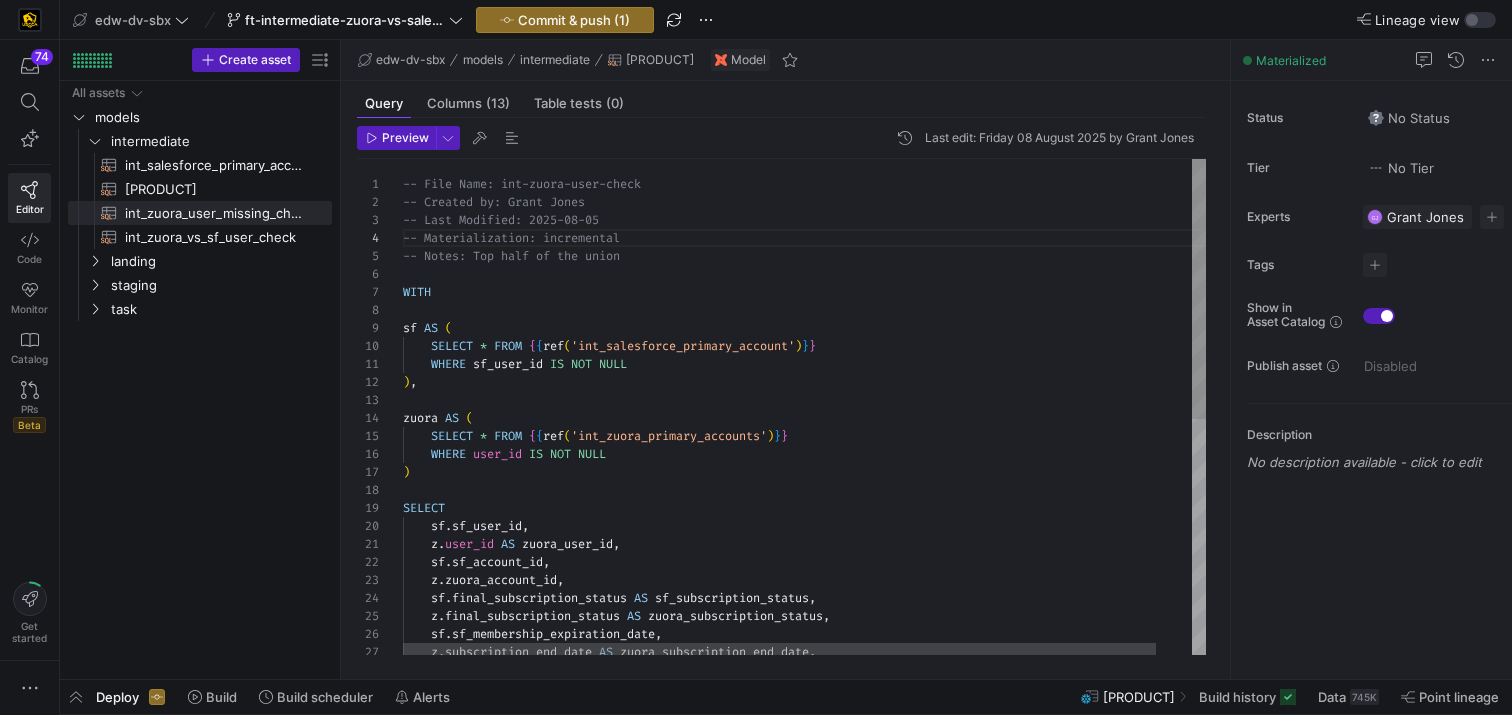 scroll, scrollTop: 72, scrollLeft: 223, axis: both 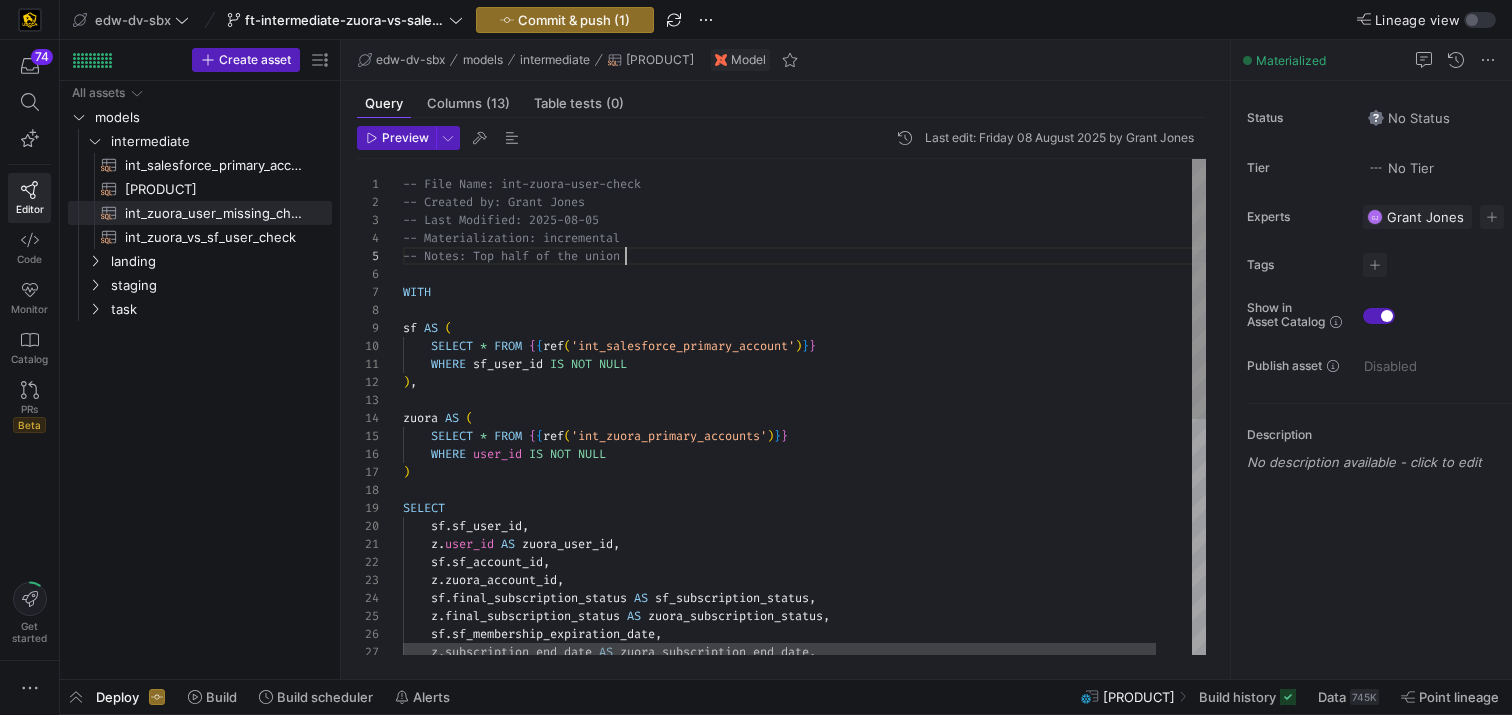 click on "-- Last Modified: [DATE]" at bounding box center [823, 632] 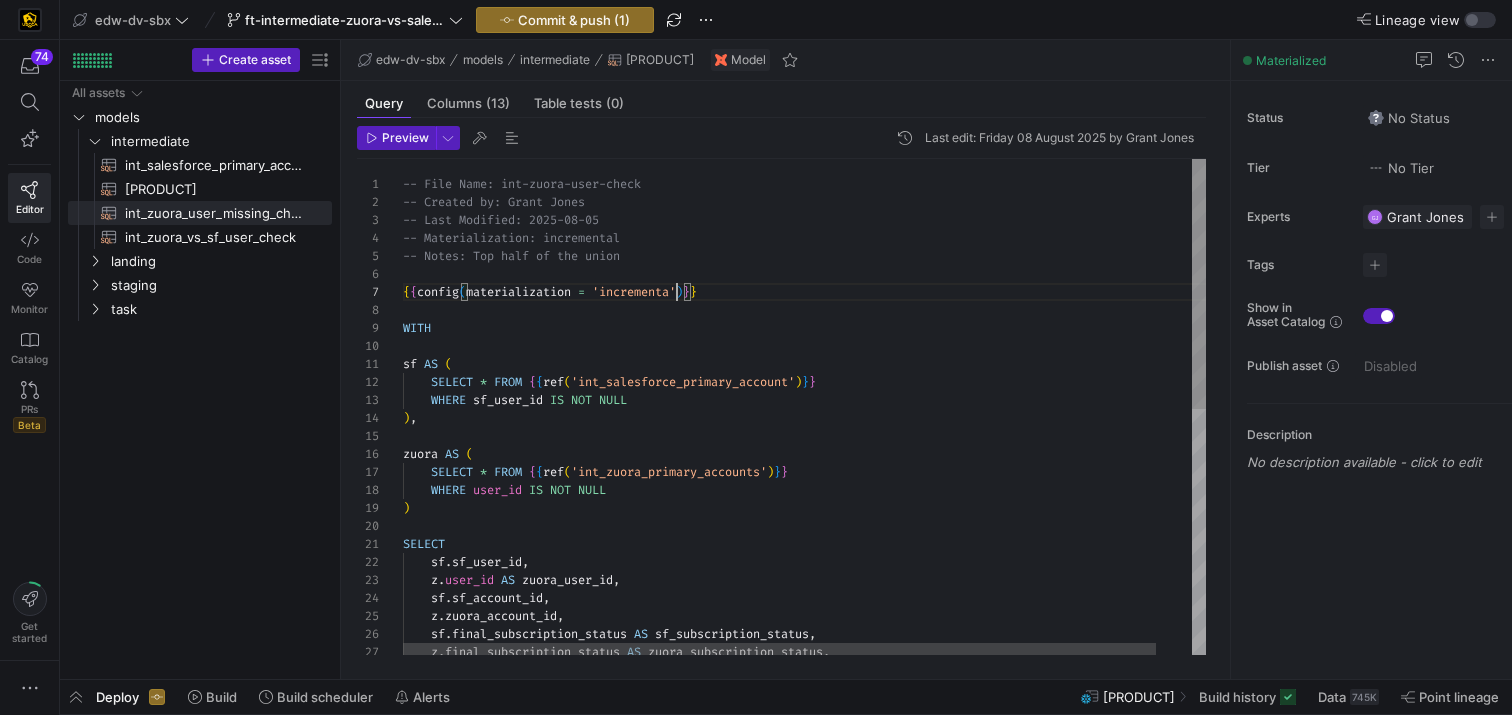 scroll, scrollTop: 108, scrollLeft: 281, axis: both 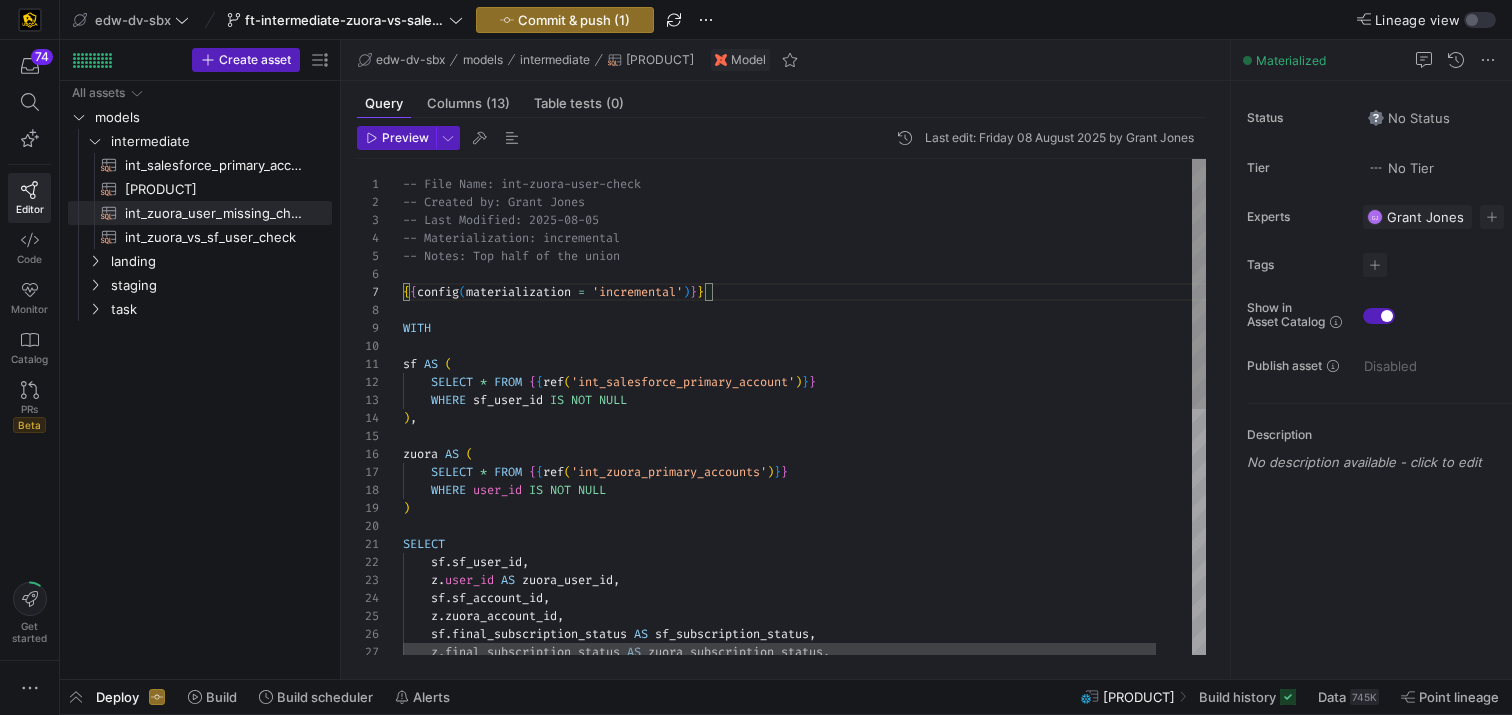 click on "sf . final_subscription_status   AS   sf_subscription_status ,      z . final_subscription_status   AS   zuora_subscription_status ,      z . zuora_account_id ,      sf . sf_account_id ,      z . user_id   AS   zuora_user_id ,      sf . sf_user_id , SELECT )      WHERE   user_id   IS   NOT   NULL zuora   AS   (      SELECT   *   FROM   { { ref ( 'int_zuora_primary_accounts' ) } } ) ,      WHERE   sf_user_id   IS   NOT   NULL      SELECT   *   FROM   { { ref ( 'int_salesforce_primary_account' ) } } sf   AS   ( WITH -- Last Modified: [DATE] -- Materialization: incremental -- Notes: Top half of the union -- File Name: int-zuora-user-check -- Created by: [FIRST] [LAST] { { config ( materialization   =   'incremental' ) } }" at bounding box center [823, 650] 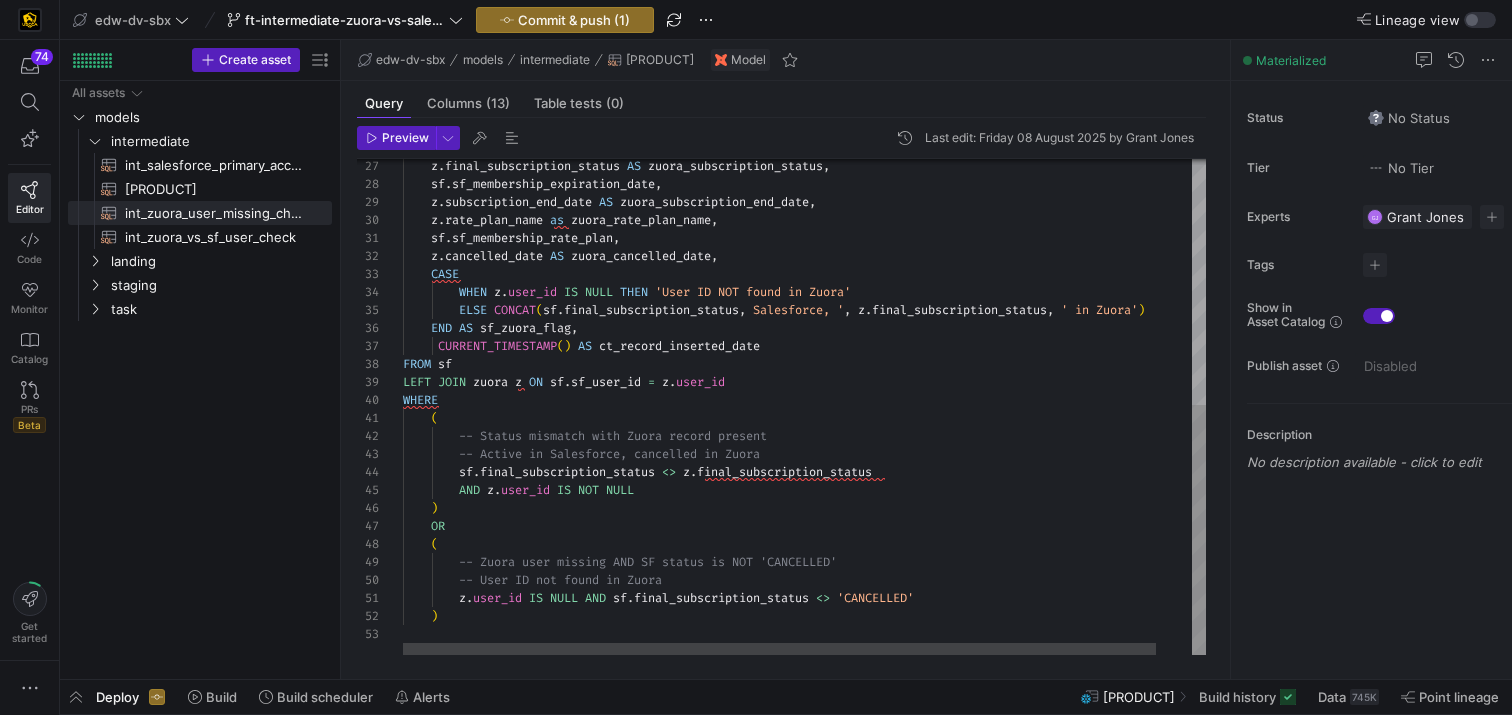 click on "z . final_subscription_status  AS  zuora_subscription_status ,     sf . sf_membership_expiration_date ,     z . subscription_end_date  AS  zuora_subscription_end_date ,     z . rate_plan_name  as  zuora_rate_plan_name ,     sf . sf_membership_rate_plan ,     z . cancelled_date  AS  zuora_cancelled_date ,     CASE           WHEN  z . user_id  IS  NULL  THEN  '[USER_ID_NOT_FOUND_IN_ZUORA]'         ELSE  CONCAT ( sf . final_subscription_status ,  ' in Salesforce, ' ,  z . final_subscription_status ,  ' in Zuora' )         END  AS  sf_zuora_flag ,      CURRENT_TIMESTAMP ( )  AS  ct_record_inserted_date FROM  sf LEFT  JOIN  zuora  z  ON  sf . sf_user_id  =  z . user_id  WHERE 		 ( 			 -- Status mismatch with Zuora record present 		 -- Active in Salesforce, cancelled in Zuora 		 sf . final_subscription_status  <>  z .  z" at bounding box center (823, 164) 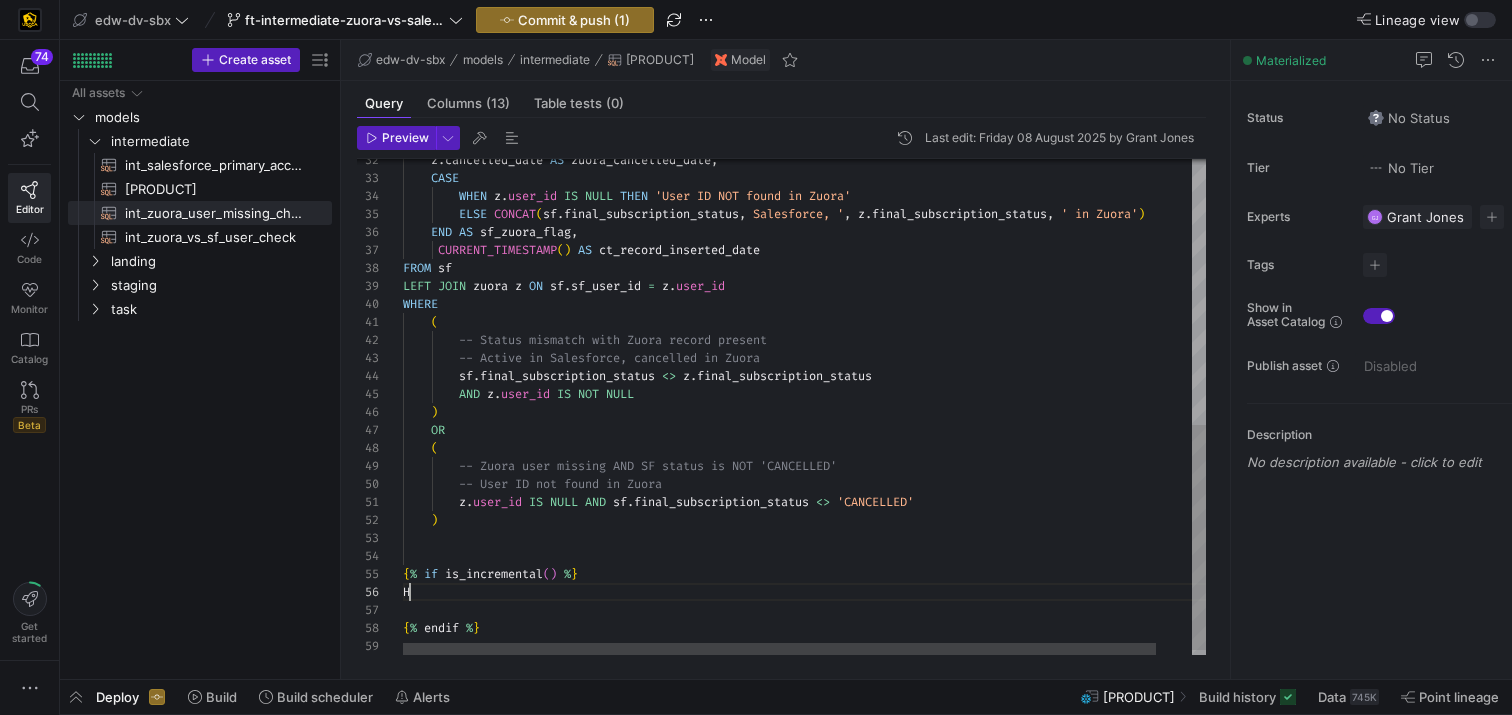scroll, scrollTop: 90, scrollLeft: 0, axis: vertical 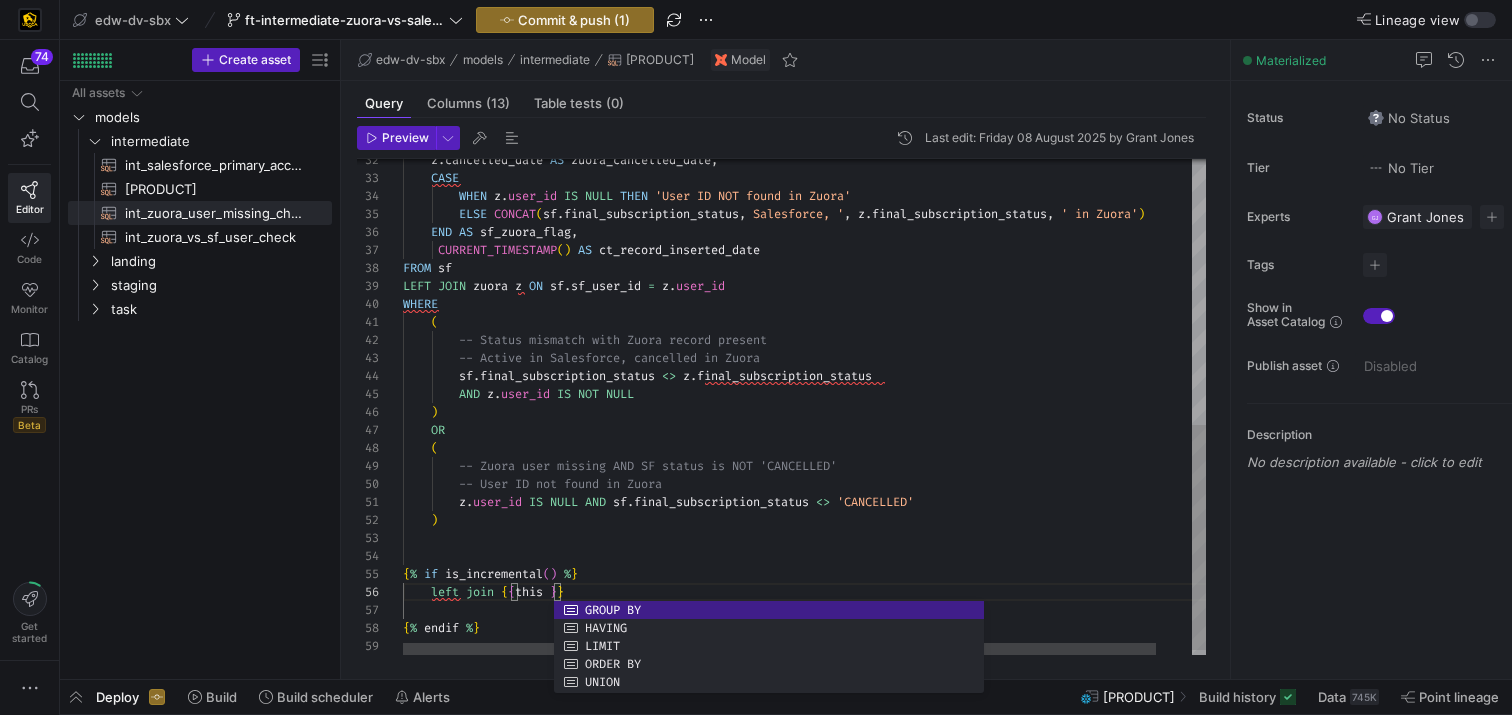 click on "z.cancelled_date   AS   zuora_cancelled_date ,      CASE           WHEN   z . user_id   IS   NULL   THEN   'User ID NOT found in Zuora'          ELSE   CONCAT ( sf . final_subscription_status ,   ' in Salesforce, ' ,   z . final_subscription_status ,   ' in Zuora' )      END   AS   sf_zuora_flag ,       CURRENT_TIMESTAMP ( )   AS   ct_record_inserted_date FROM   sf LEFT   JOIN   zuora   z   ON   sf . sf_user_id   =   z . user_id WHERE        (          -- Status mismatch with Zuora record present          -- Active in Salesforce, cancelled in Zuora          sf . final_subscription_status   <>   z . final_subscription_status            AND   z . user_id   IS   NOT   NULL      )      OR      (          -- Zuora user missing AND SF status is NOT 'CANCEL LED'          -- User ID not found in Zuora          z . user_id   IS   NULL" at bounding box center [823, 122] 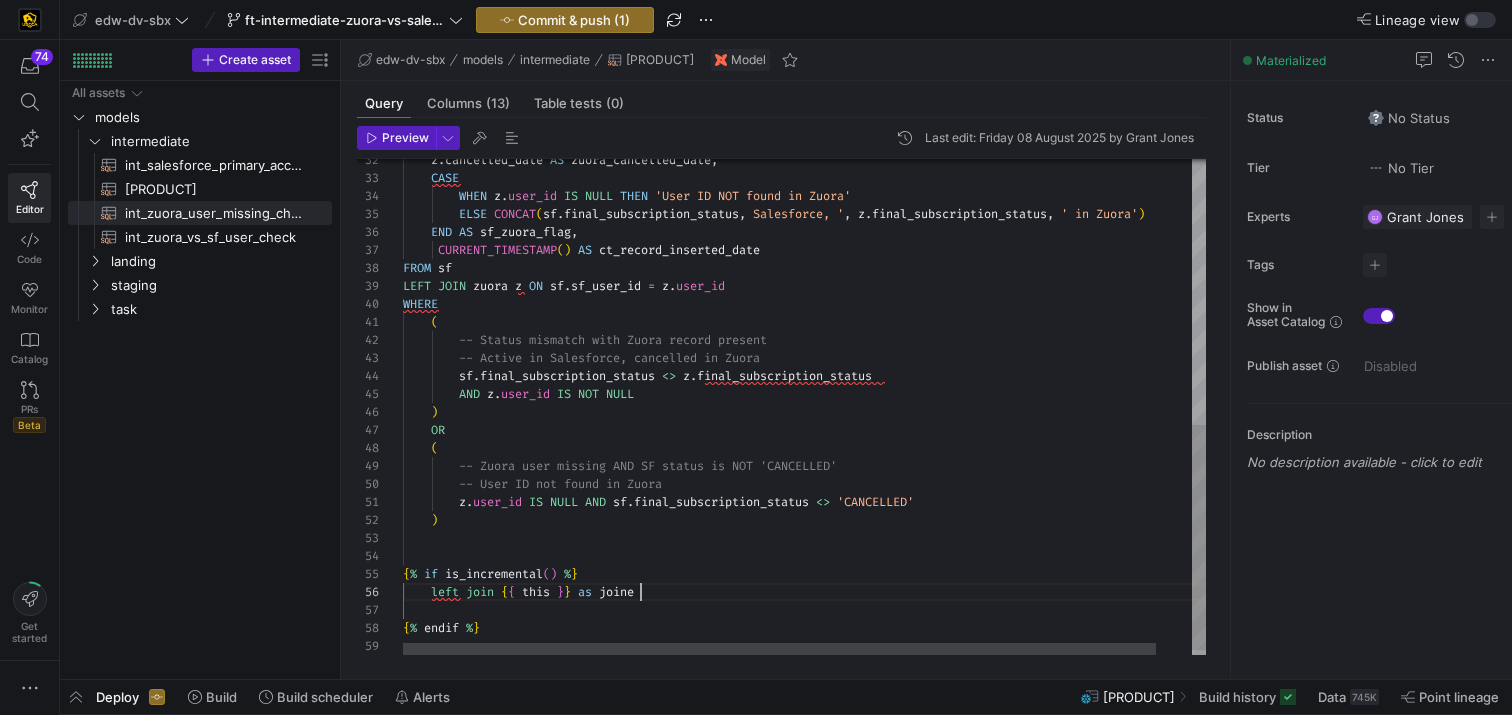 scroll, scrollTop: 90, scrollLeft: 245, axis: both 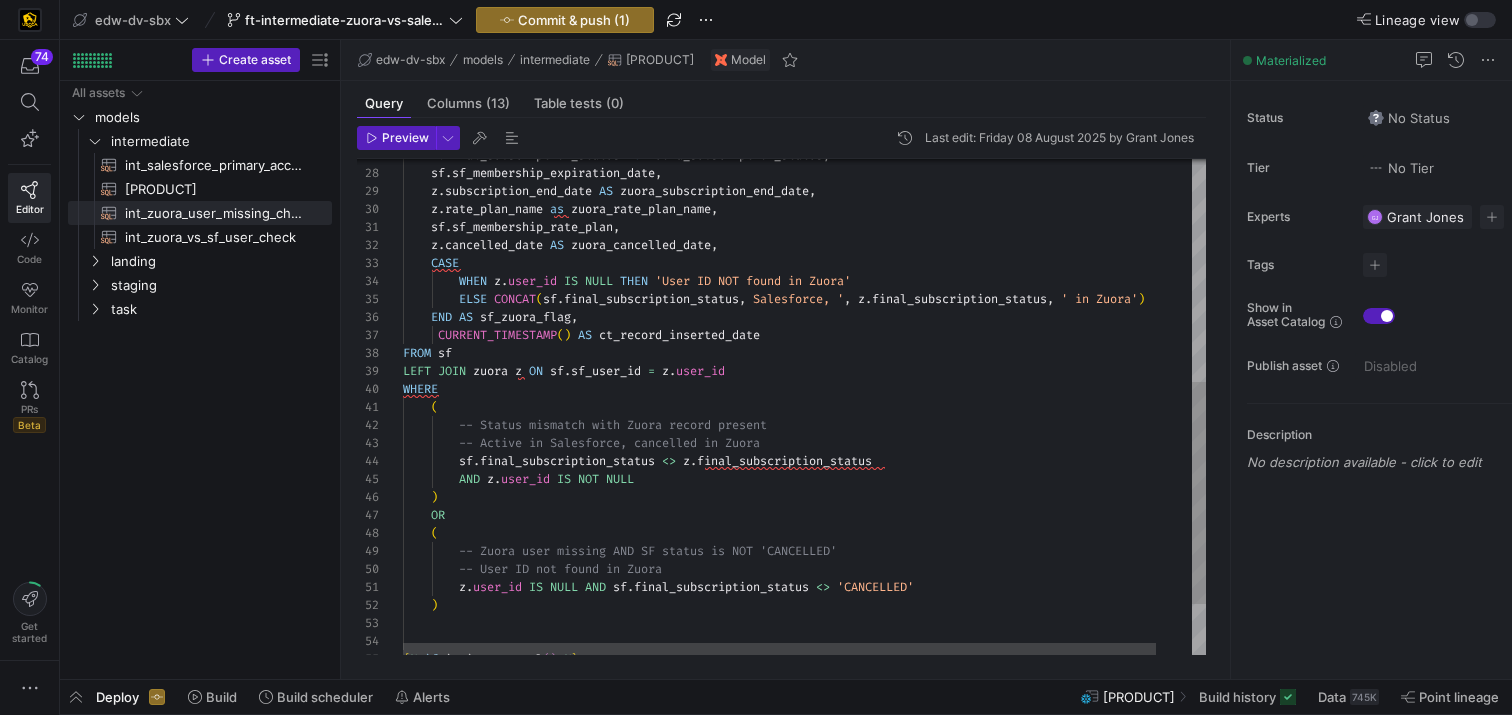 click on "WHEN   z . user_id   IS   NULL   THEN   'User ID NOT found in Zuora'          ELSE   CONCAT ( sf . final_subscription_status ,   ' in Salesforce, ' ,   z . final_subscription_status ,   ' in Zuora' )      END   AS   sf_zuora_flag ,       CURRENT_TIMESTAMP ( )   AS   ct_record_inserted_date FROM   sf LEFT   JOIN   zuora   z   ON   sf . sf_user_id   =   z . user_id WHERE        (          -- Status mismatch with Zuora record present          -- Active in Salesforce, cancelled in Zuora          sf . final_subscription_status   <>   z . final_subscription_status            AND   z . user_id   IS   NOT   NULL      )      OR      (          -- Zuora user missing AND SF status is NOT 'CANCEL LED'          -- User ID not found in Zuora          z . user_id   IS   NULL   AND   sf . final_subscription_status   <>   'CANCELLED'      ) { %" at bounding box center (823, 216) 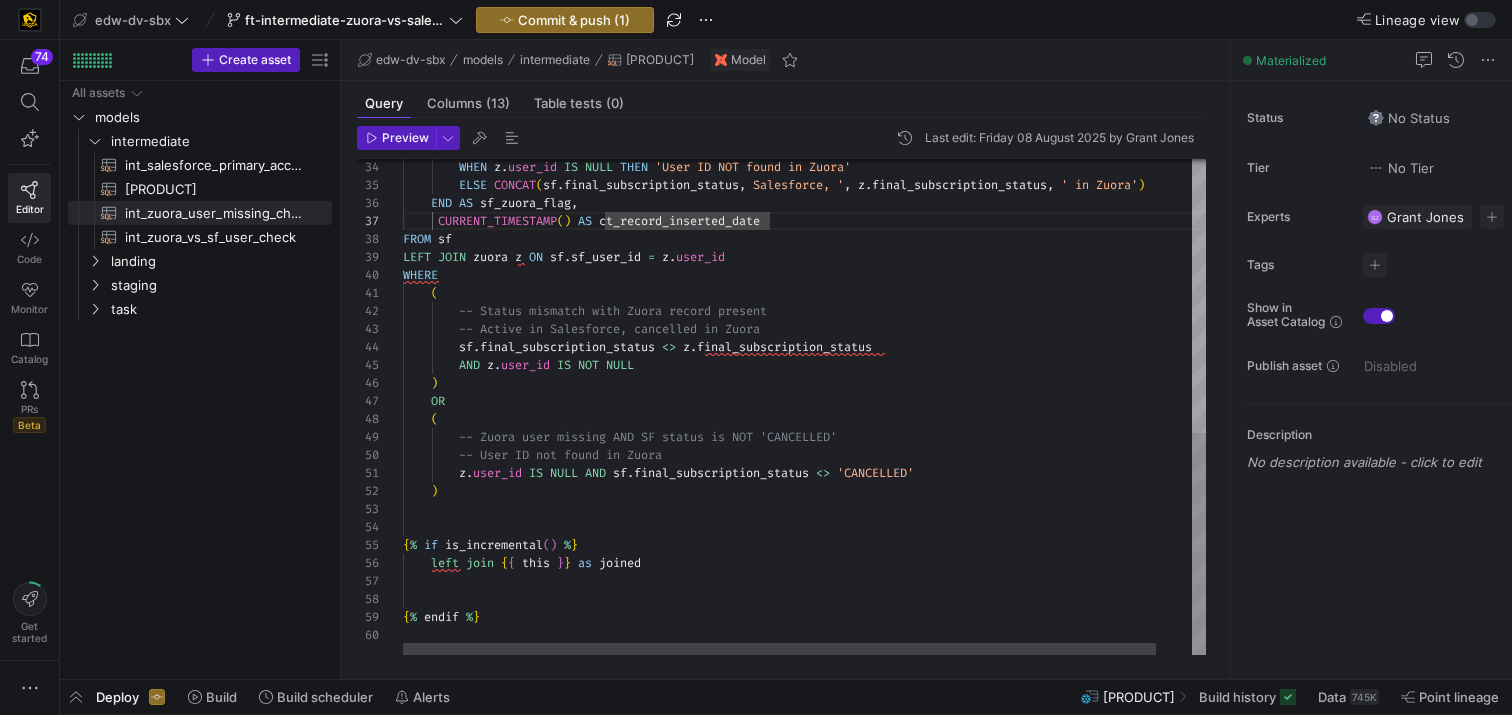 click on "WHEN   z . user_id   IS   NULL   THEN   'User ID NOT found in Zuora'          ELSE   CONCAT ( sf . final_subscription_status ,   ' in Salesforce, ' ,   z . final_subscription_status ,   ' in Zuora' )      END   AS   sf_zuora_flag ,       CURRENT_TIMESTAMP ( )   AS   ct_record_inserted_date FROM   sf LEFT   JOIN   zuora   z   ON   sf . sf_user_id   =   z . user_id WHERE        (          -- Status mismatch with Zuora record present          -- Active in Salesforce, cancelled in Zuora          sf . final_subscription_status   <>   z . final_subscription_status            AND   z . user_id   IS   NOT   NULL      )      OR      (          -- Zuora user missing AND SF status is NOT 'CANCEL LED'          -- User ID not found in Zuora          z . user_id   IS   NULL   AND   sf . final_subscription_status   <>   'CANCELLED'      ) { %" at bounding box center [823, 102] 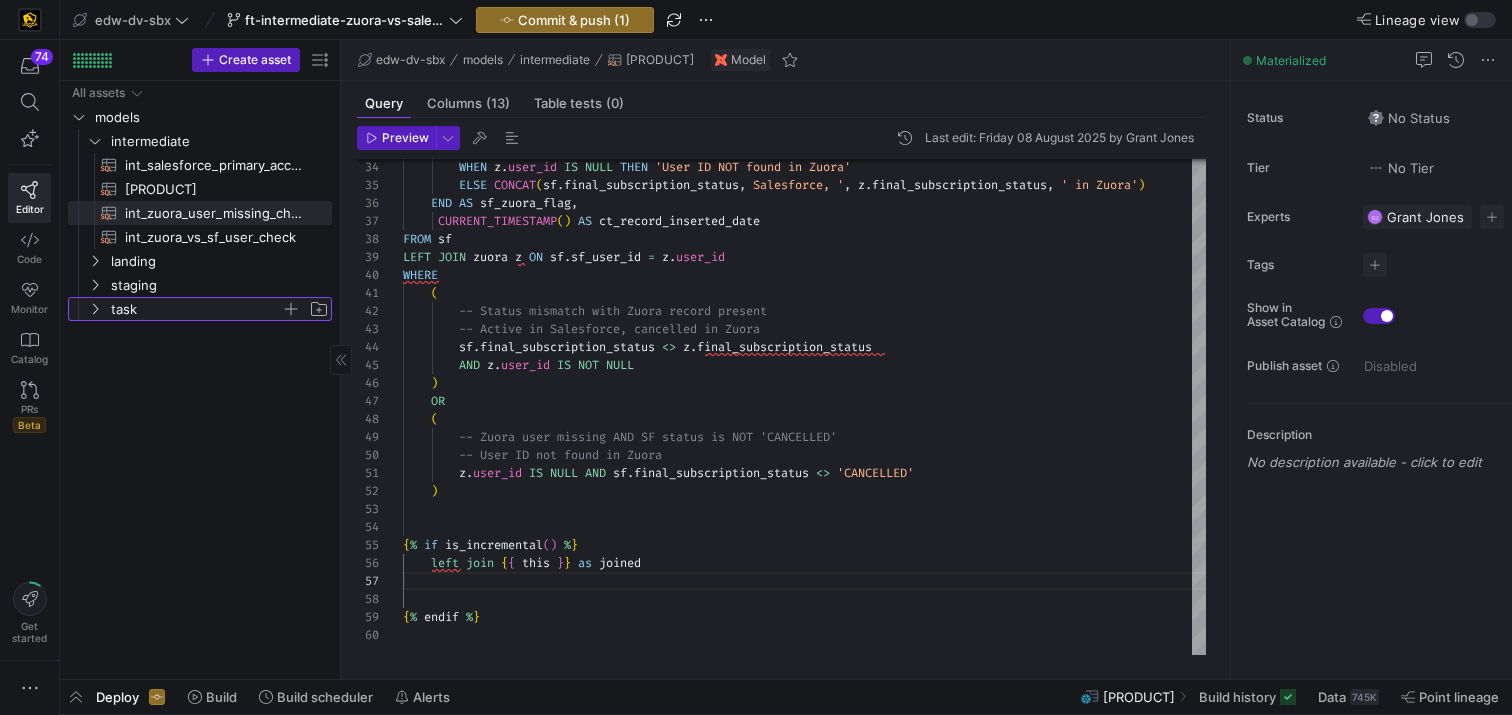 click on "task" 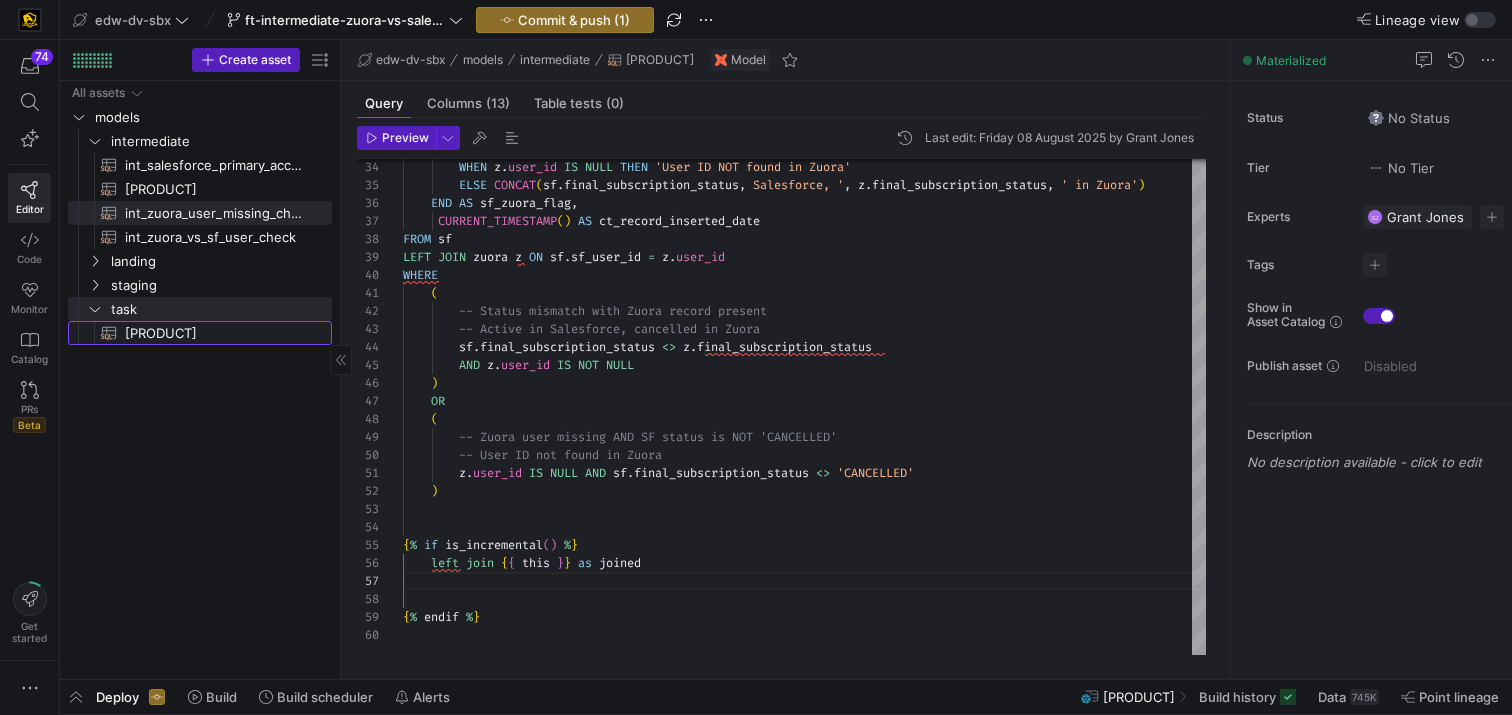 click on "[PRODUCT]" 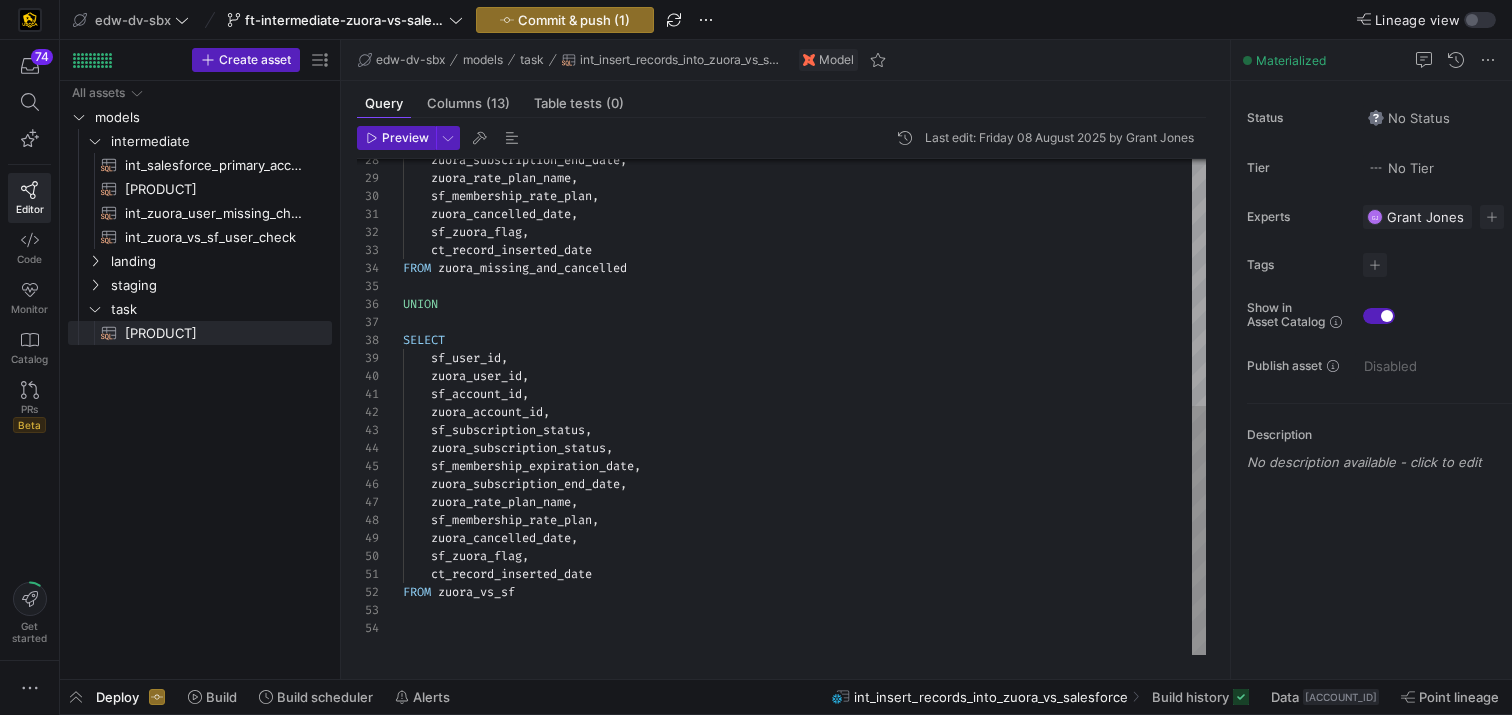 click on "zuora_rate_plan_name ,      sf_membership_rate_plan ,      zuora_cancelled_date ,      sf_zuora_flag ,      ct_record_inserted_date FROM   zuora_missing_and_cancelled UNION SELECT        sf_user_id ,      zuora_user_id ,      sf_account_id ,      zuora_account_id ,      sf_subscription_status ,      zuora_subscription_status ,      sf_membership_expiration_date ,      zuora_subscription_end_date ,      zuora_rate_plan_name ,      sf_membership_rate_plan ,      zuora_cancelled_date ,      sf_zuora_flag ,      ct_record_inserted_date FROM   zuora_vs_sf      zuora_subscription_end_date ," at bounding box center [804, 161] 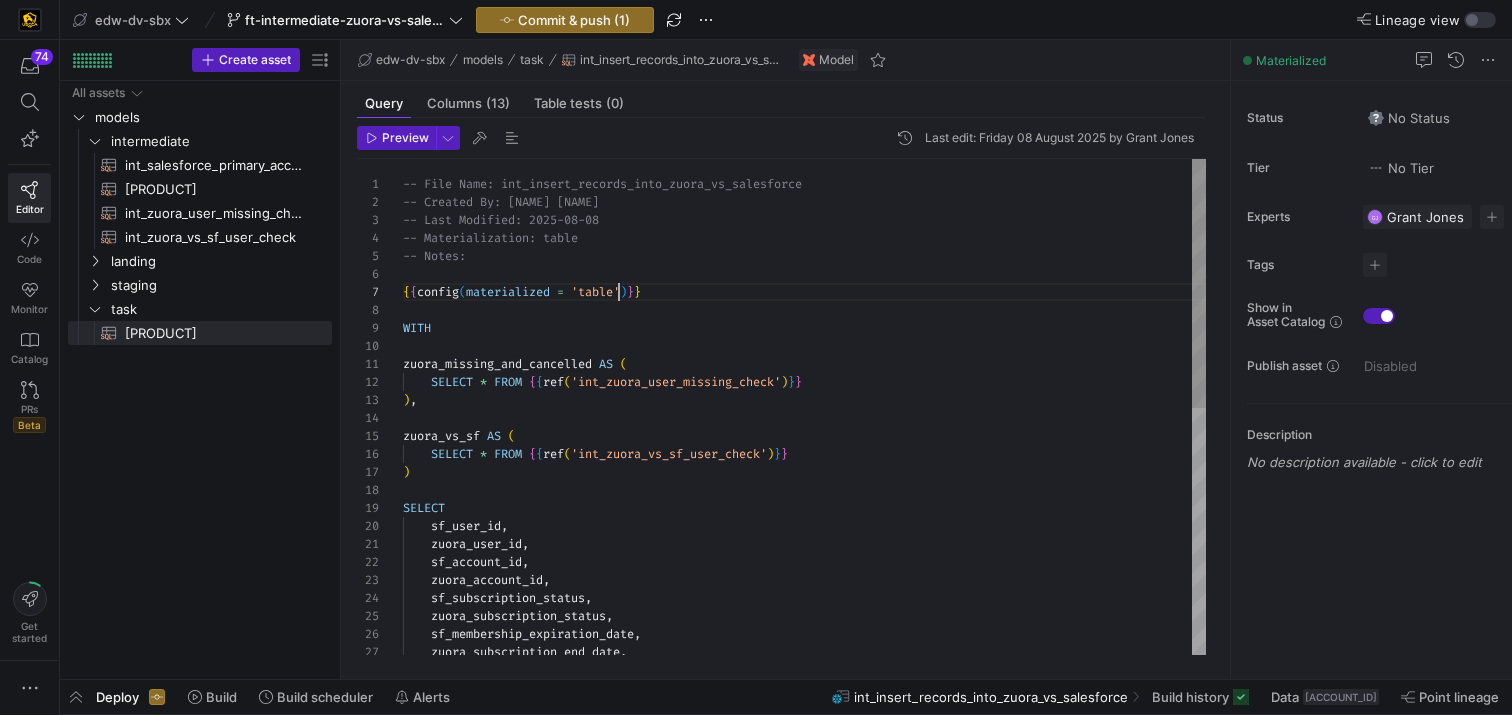 click on "zuora_subscription_end_date ,      sf_membership_expiration_date ,      zuora_subscription_status ,      sf_subscription_status ,      zuora_account_id ,      sf_account_id ,      sf_user_id ,      zuora_user_id , SELECT )      SELECT   *   FROM   { { ref ( 'int_zuora_vs_sf_user_check' ) } } zuora_vs_sf   AS   ( ) ,      SELECT   *   FROM   { { ref ( 'int_zuora_user_missing_check' ) } } zuora_missing_and_cancelled   AS   ( WITH { { config ( materialized   =   'table' ) } } -- Notes: -- Materilzation: table -- Last Modified: [DATE] -- Created By: [FIRST] [LAST] and [FIRST] [LAST] -- File Name: int_insert_records_into_zuora_vs_sal esforce" at bounding box center [804, 653] 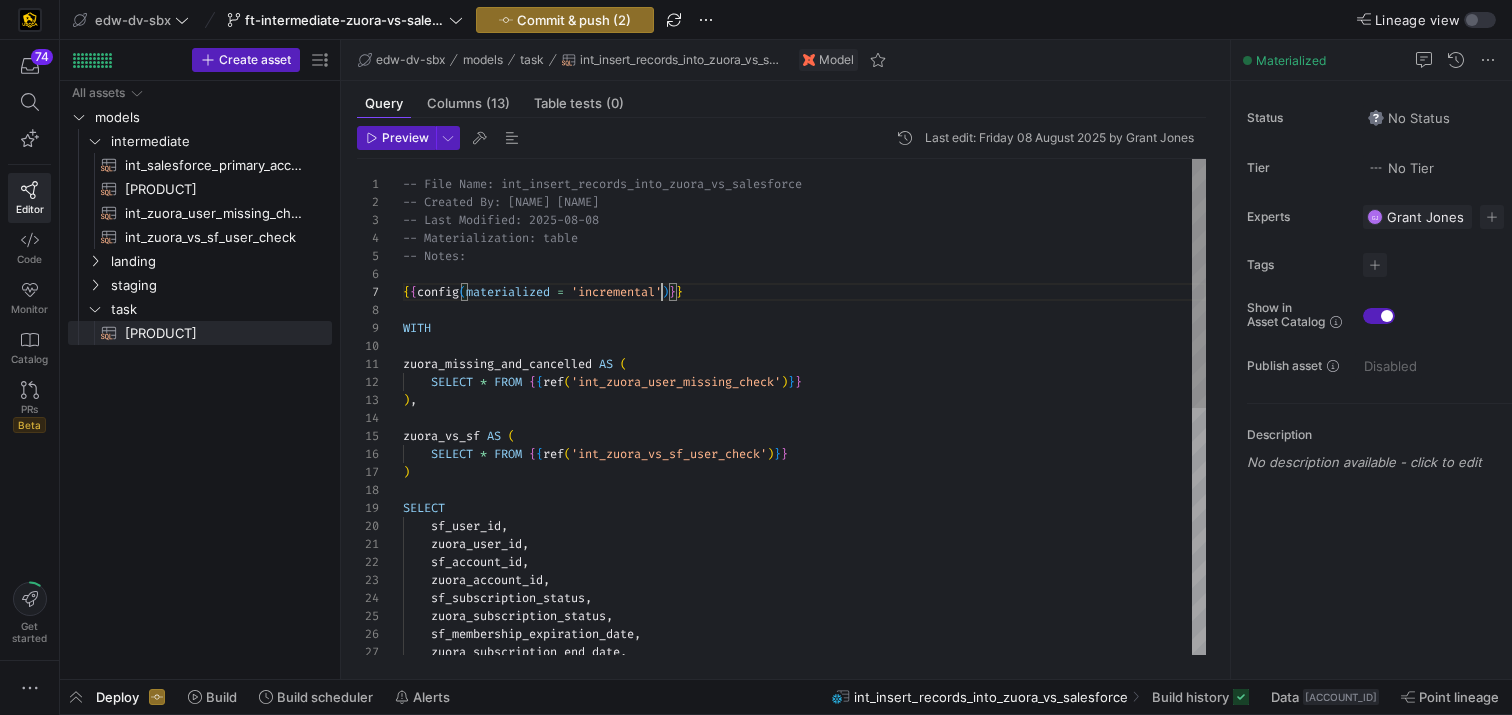 scroll, scrollTop: 108, scrollLeft: 259, axis: both 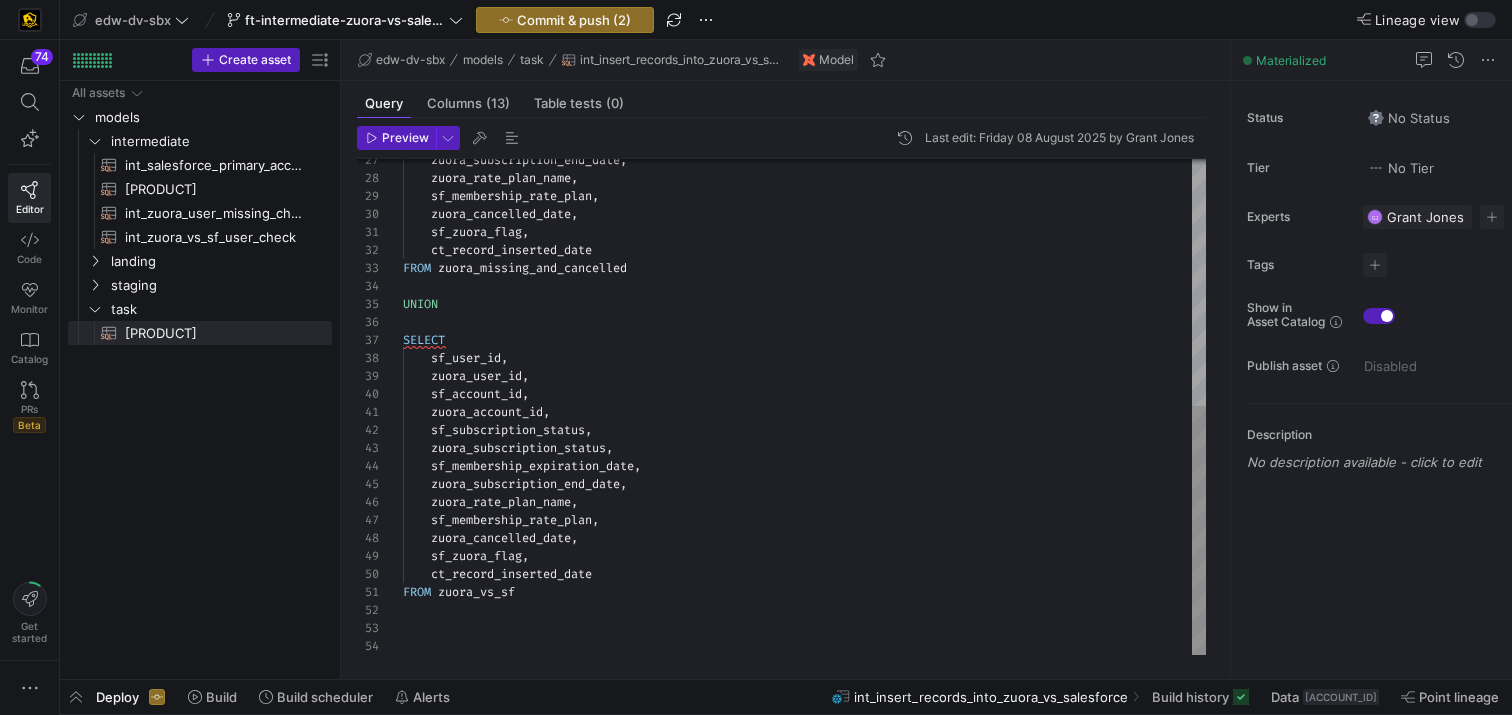 click on "-- Last Modified: [DATE]" at bounding box center [804, 161] 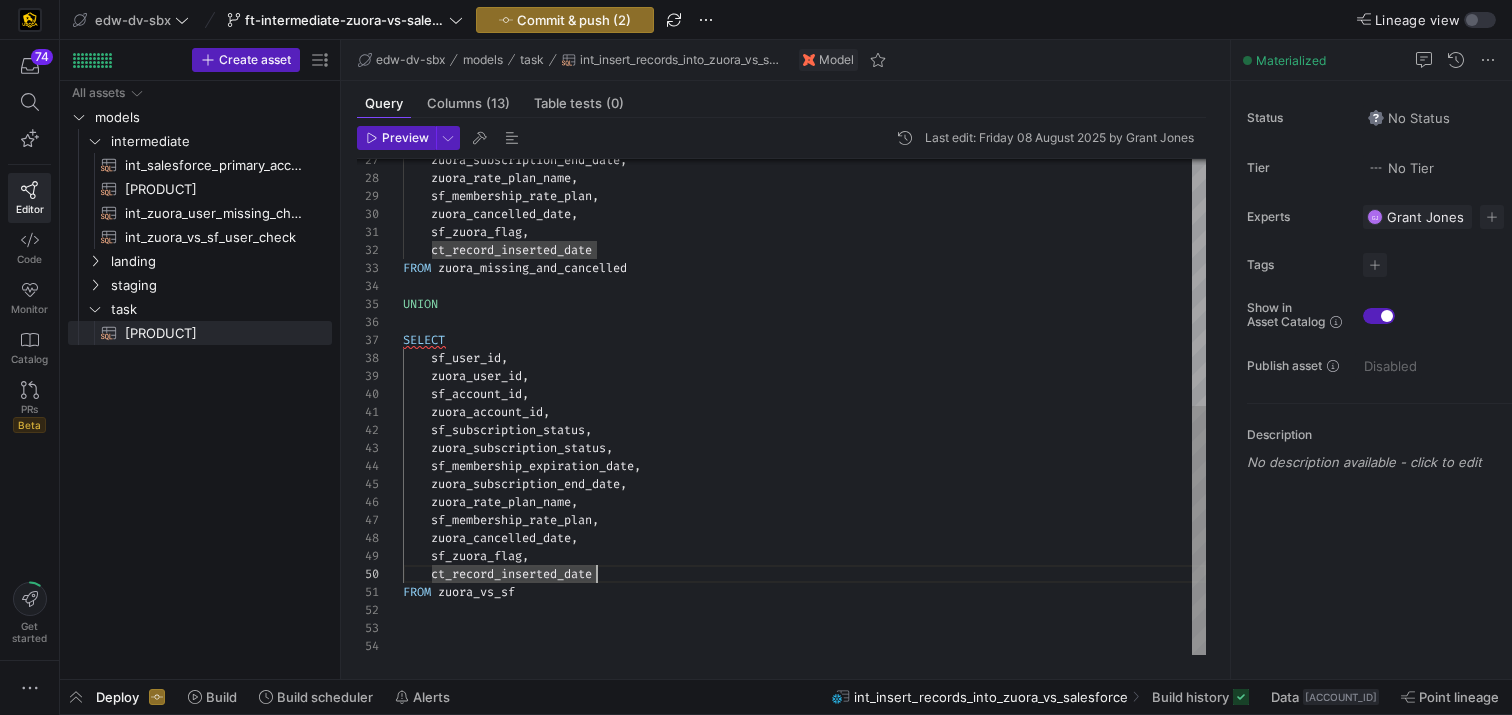 scroll, scrollTop: 0, scrollLeft: 114, axis: horizontal 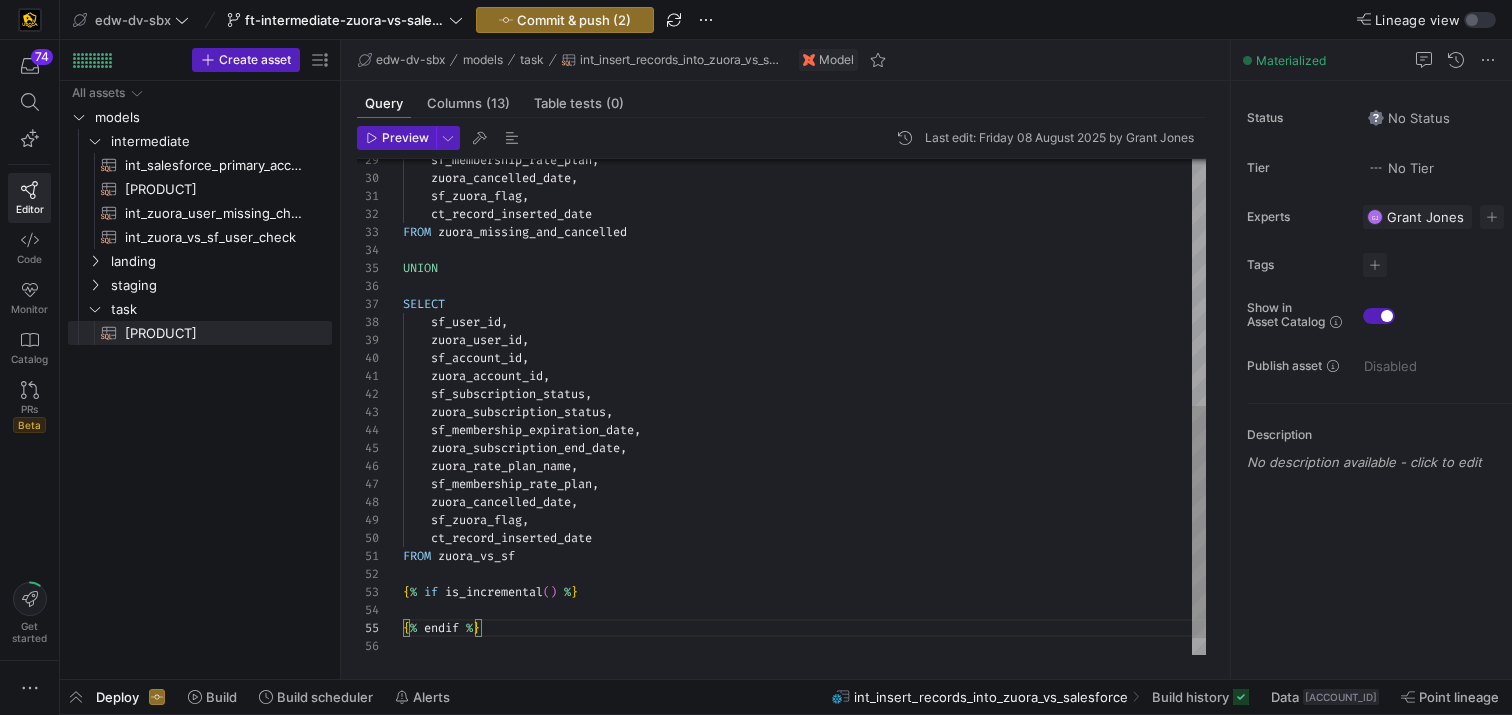 click on "sf_membership_rate_plan ,      zuora_cancelled_date ,      sf_zuora_flag ,      ct_record_inserted_date FROM   zuora_missing_and_cancelled UNION SELECT        sf_user_id ,      zuora_user_id ,      sf_account_id ,      zuora_account_id ,      sf_subscription_status ,      zuora_subscription_status ,      sf_membership_expiration_date ,      zuora_subscription_end_date ,      zuora_rate_plan_name ,      sf_membership_rate_plan ,      zuora_cancelled_date ,      sf_zuora_flag ,      ct_record_inserted_date FROM   zuora_vs_sf { %   if   is_incremental ( )   % } { %   endif   % }" at bounding box center (804, 161) 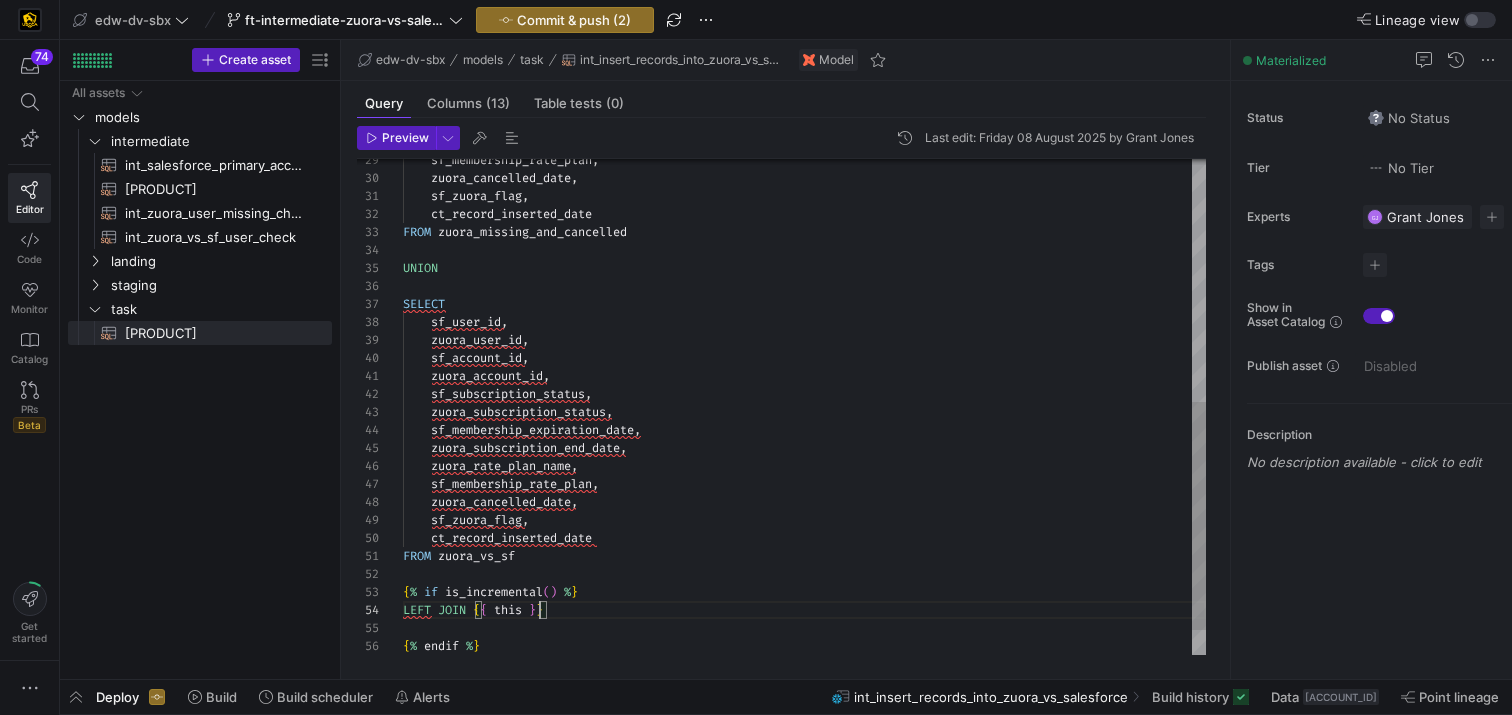 scroll, scrollTop: 54, scrollLeft: 144, axis: both 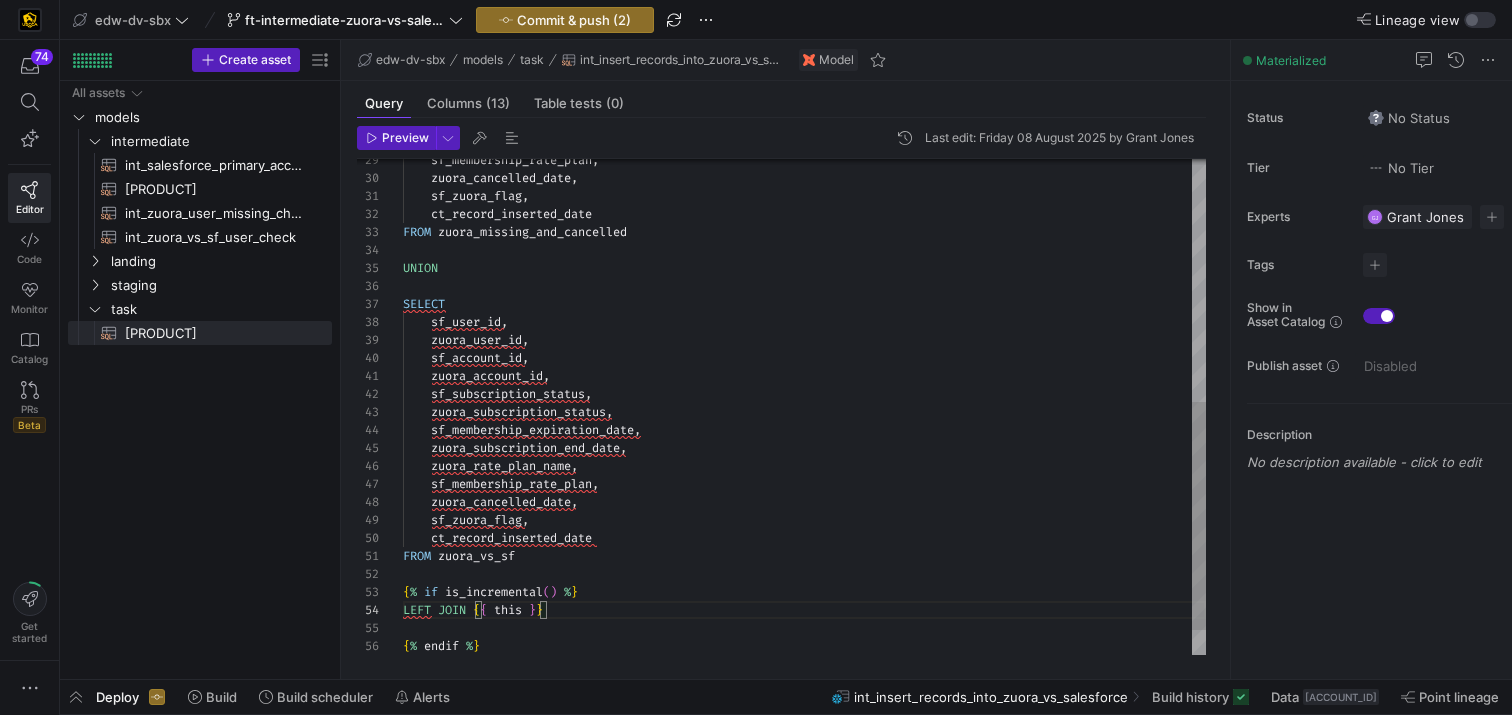 click on "LEFT" at bounding box center (417, 610) 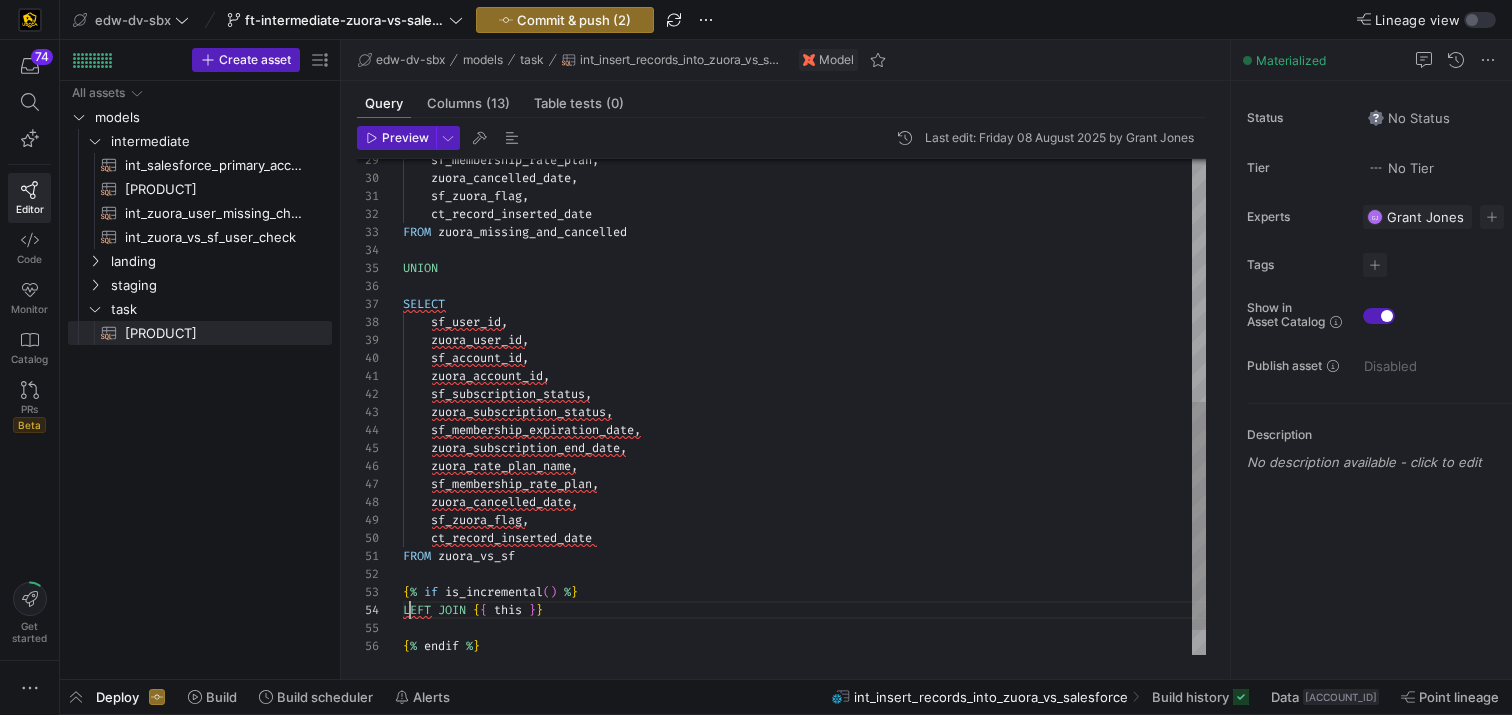 scroll, scrollTop: 54, scrollLeft: 0, axis: vertical 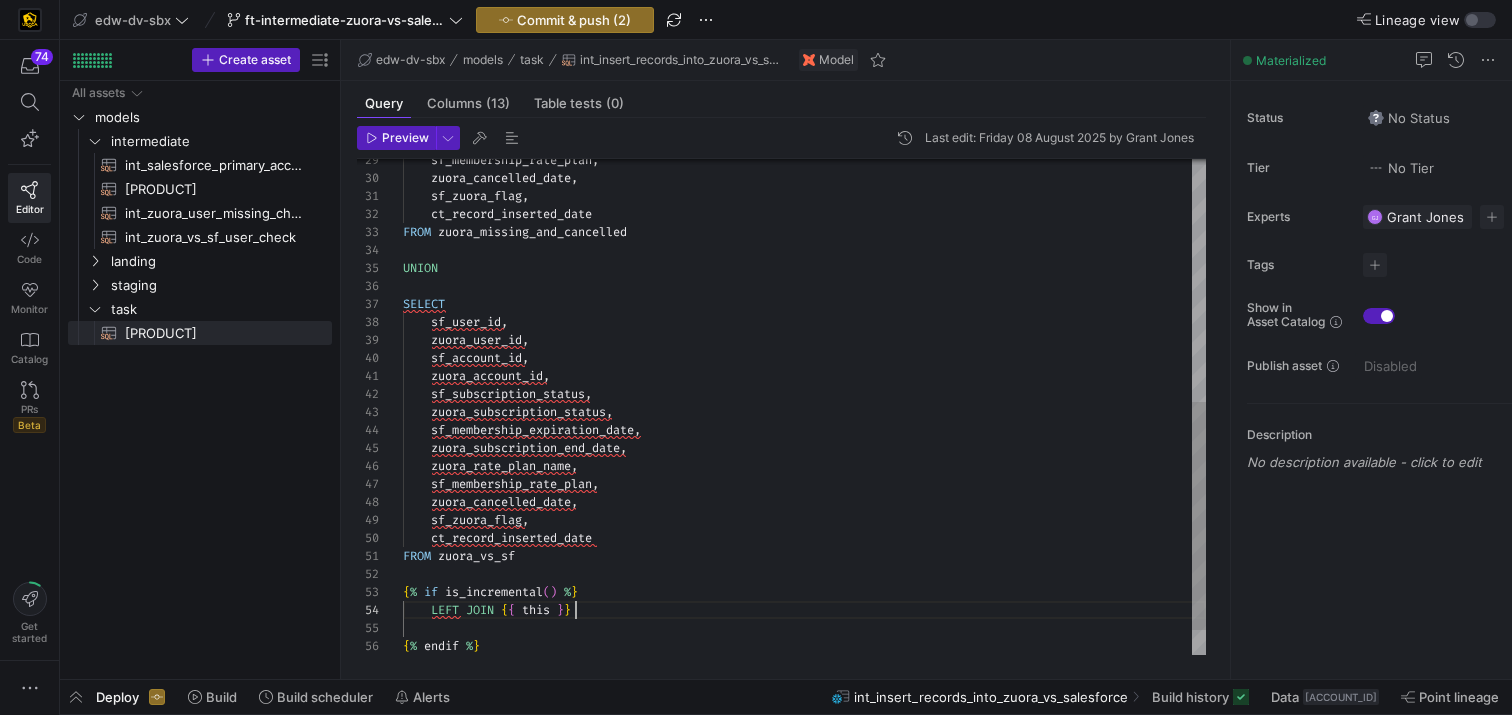 click on "sf_membership_rate_plan ,      zuora_cancelled_date ,      sf_zuora_flag ,      ct_record_inserted_date FROM   zuora_missing_and_cancelled UNION SELECT        sf_user_id ,      zuora_user_id ,      sf_account_id ,      zuora_account_id ,      sf_subscription_status ,      zuora_subscription_status ,      sf_membership_expiration_date ,      zuora_subscription_end_date ,      zuora_rate_plan_name ,      sf_membership_rate_plan ,      zuora_cancelled_date ,      sf_zuora_flag ,      ct_record_inserted_date FROM   zuora_vs_sf { %   if   is_incremental ( )   % }      LEFT   JOIN   { {   this   } } { %   endif   % }" at bounding box center [804, 170] 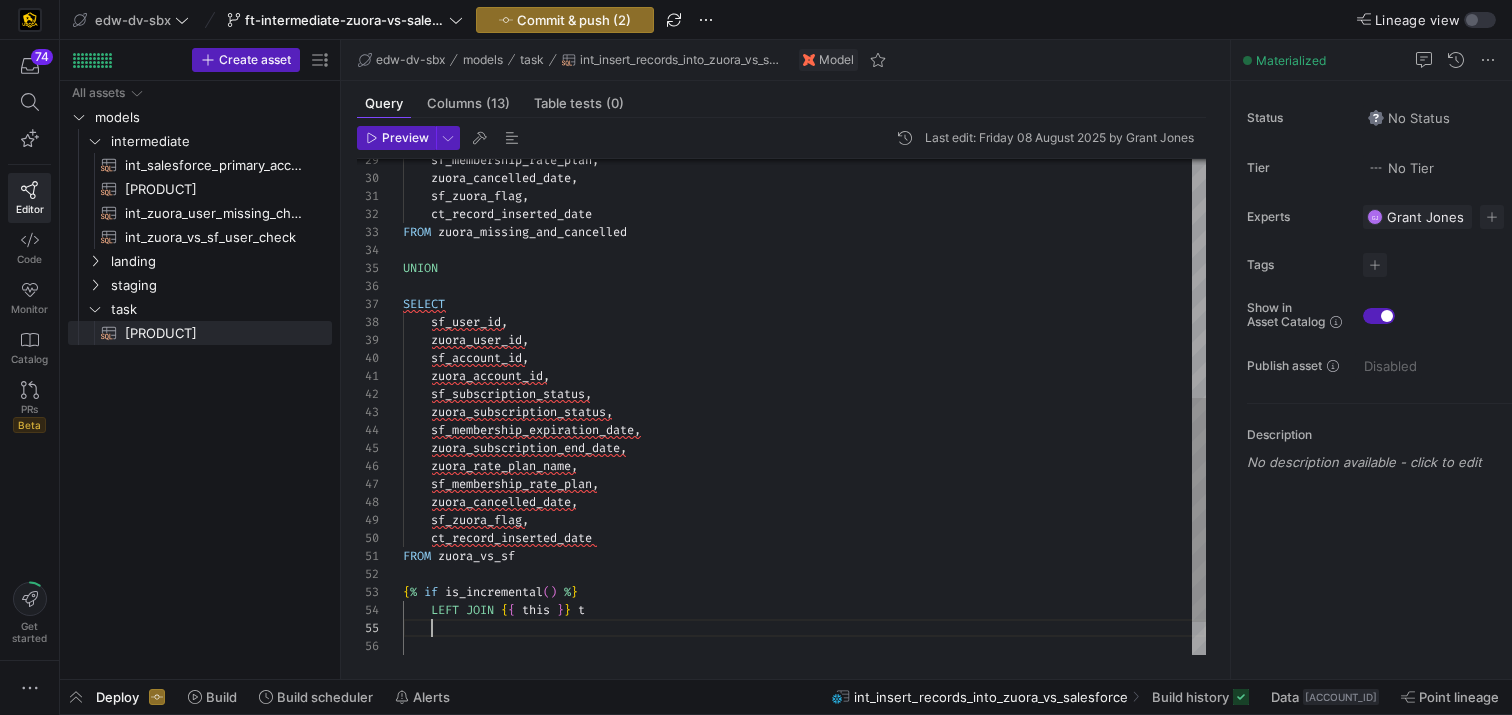 scroll, scrollTop: 72, scrollLeft: 29, axis: both 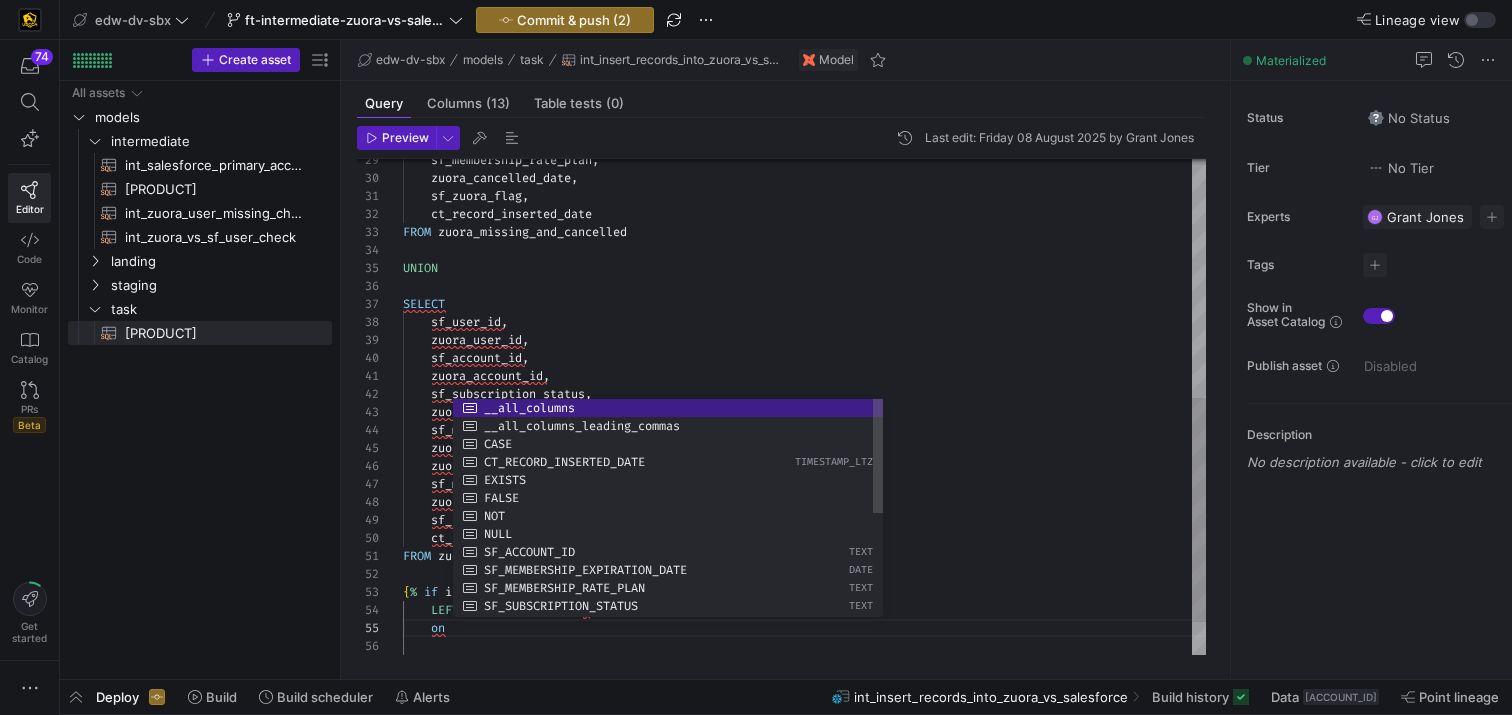 click on "-- Last Modified: [DATE]" at bounding box center [804, 179] 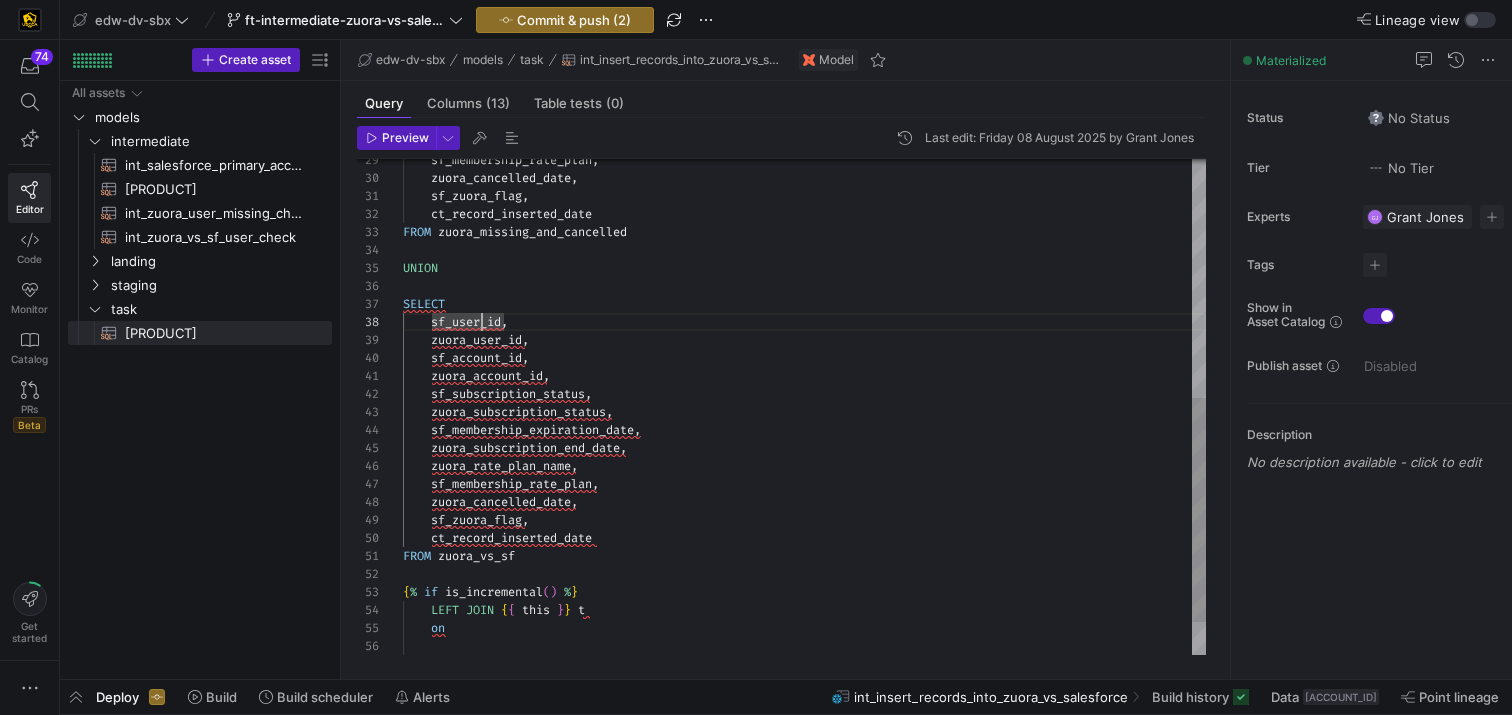 click on "-- Last Modified: [DATE]" at bounding box center (804, 179) 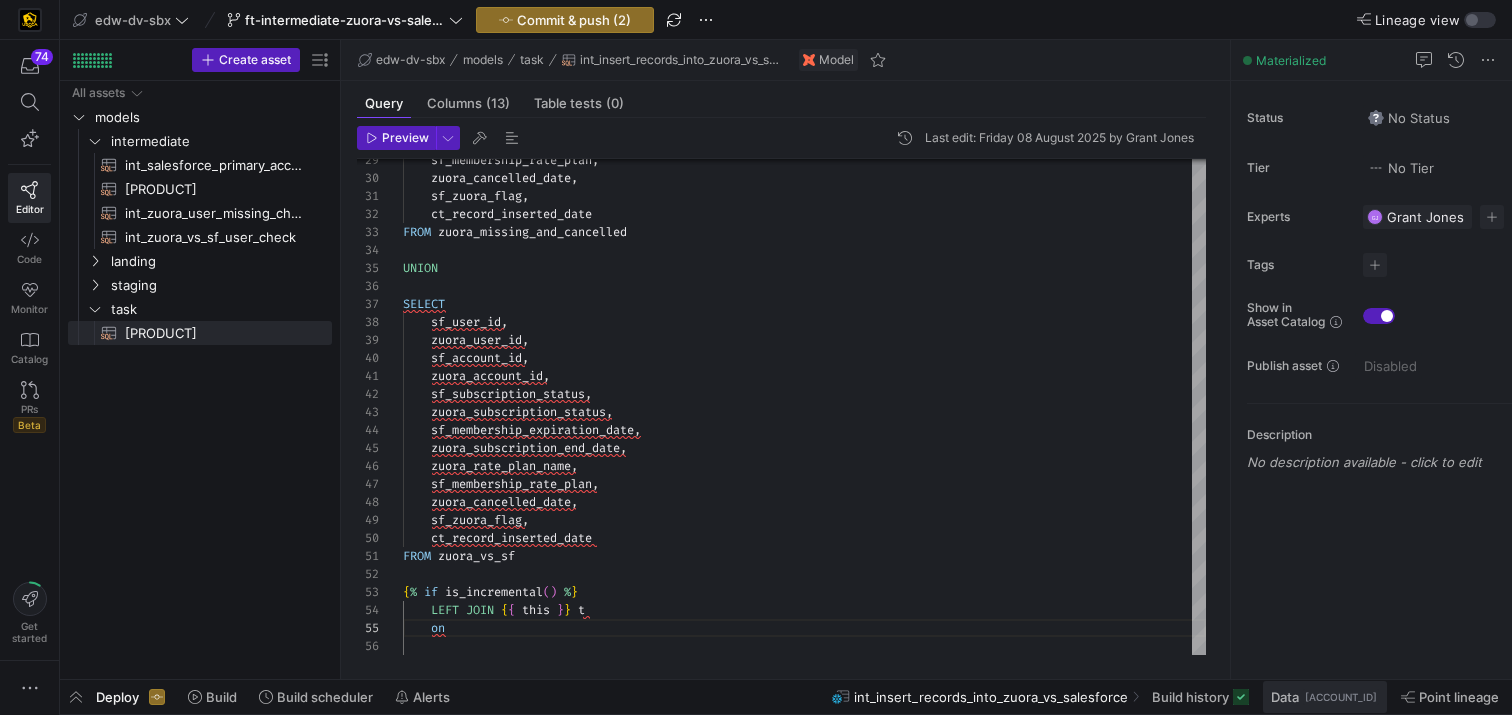 click on "Data" 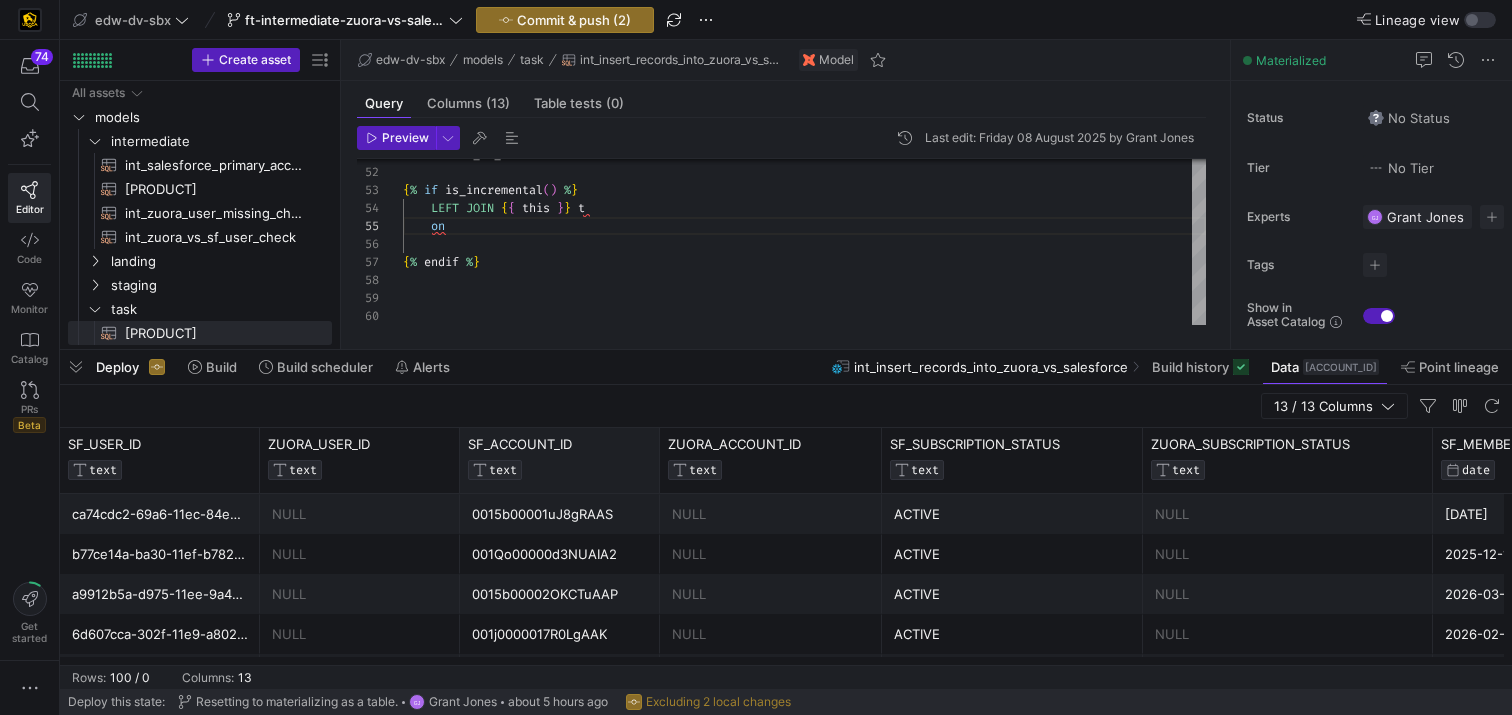 click on "SF_ACCOUNT_ID
TEXT" 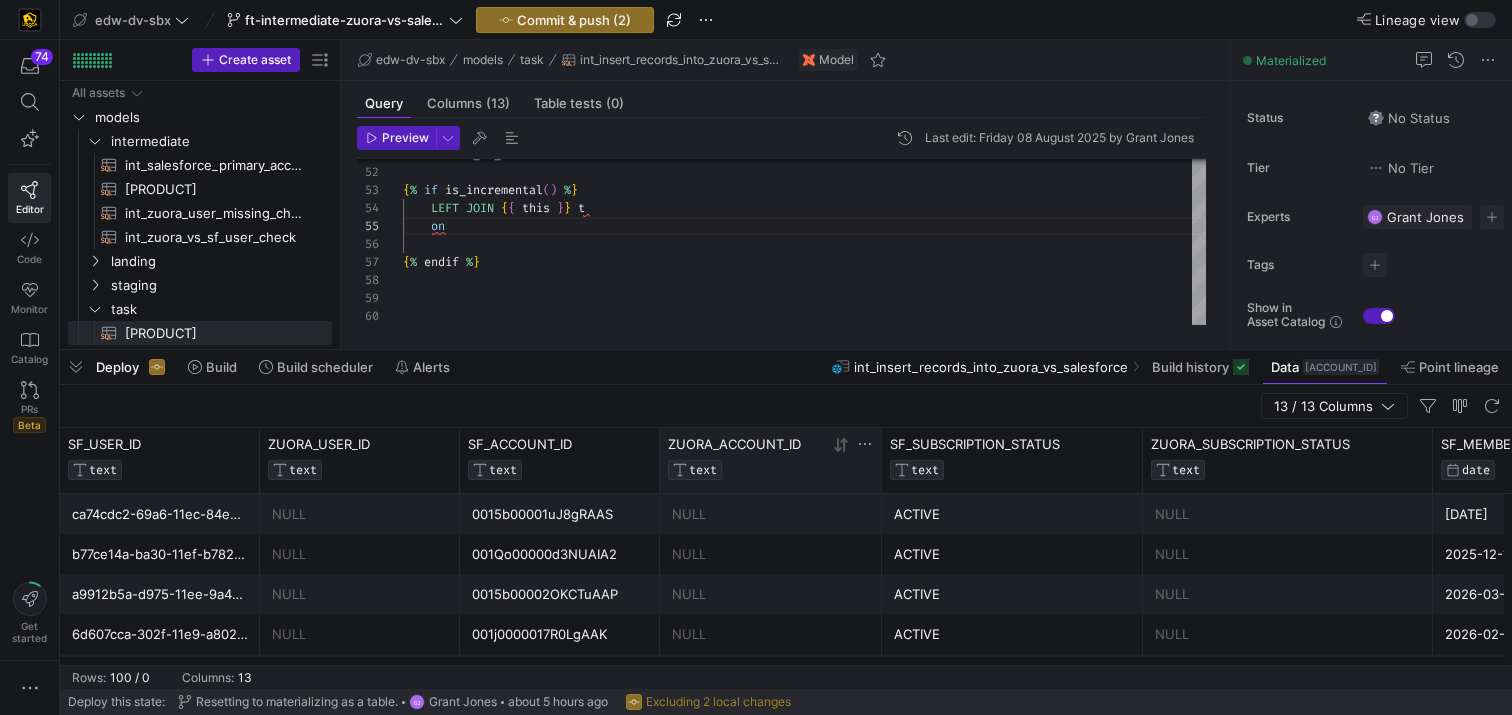 click on "ZUORA_ACCOUNT_ID
TEXT" 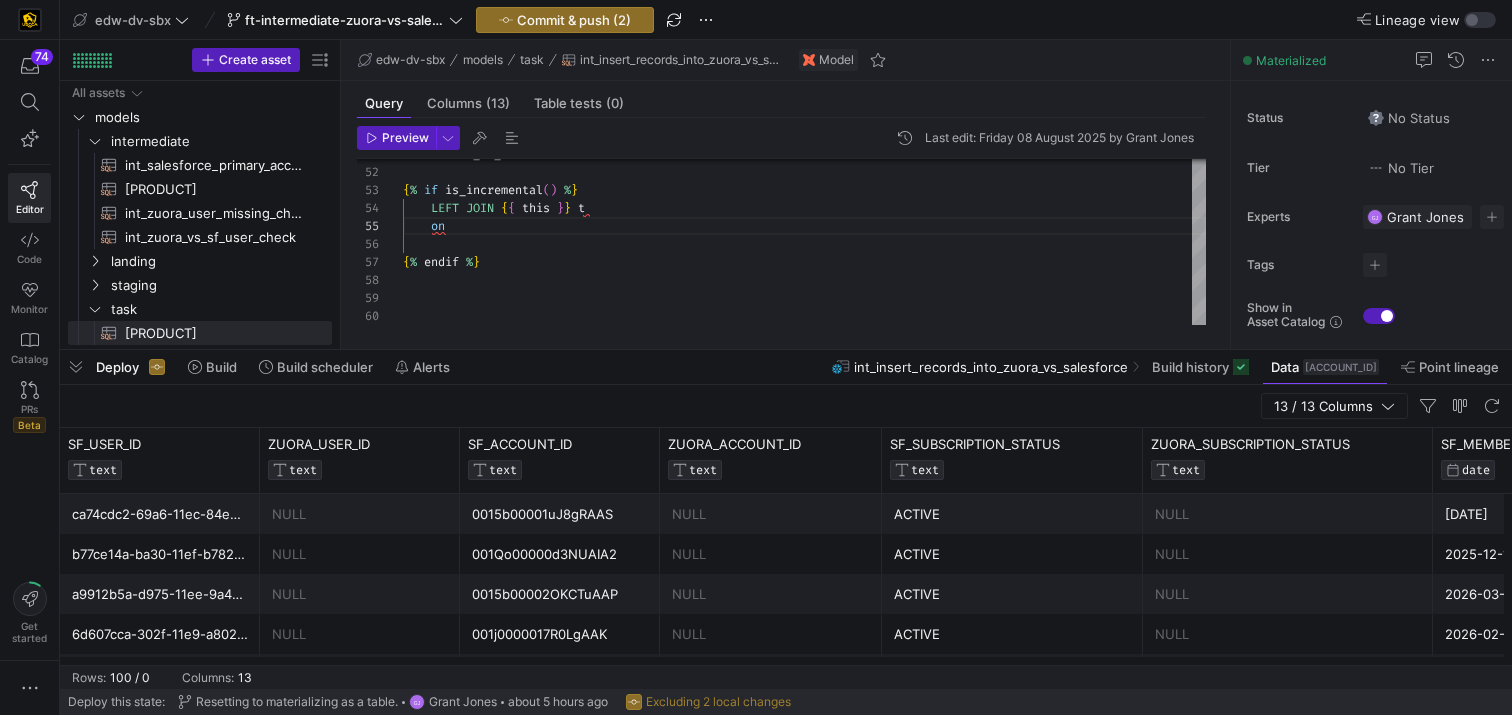 click on "NULL" 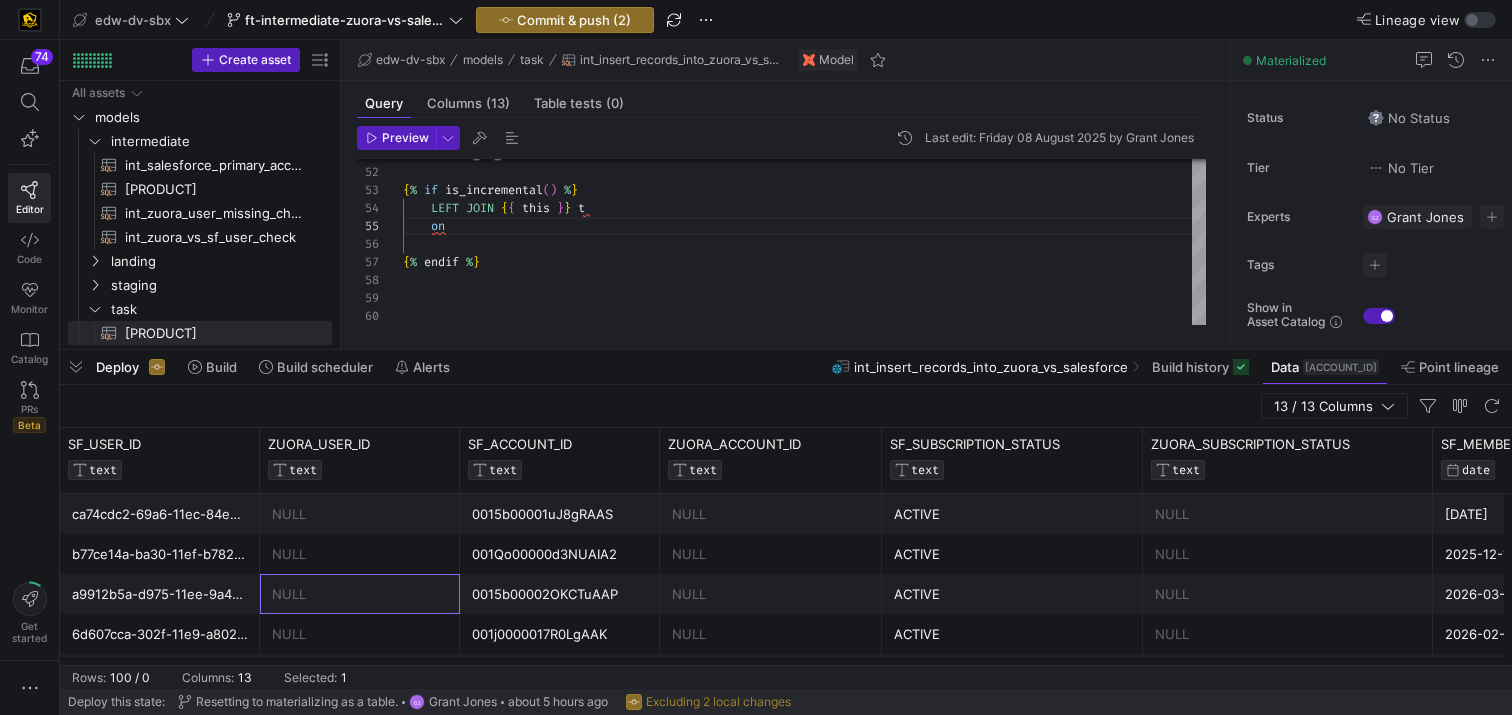 click on "b77ce14a-ba30-11ef-b782-82c8d55ca9f8" 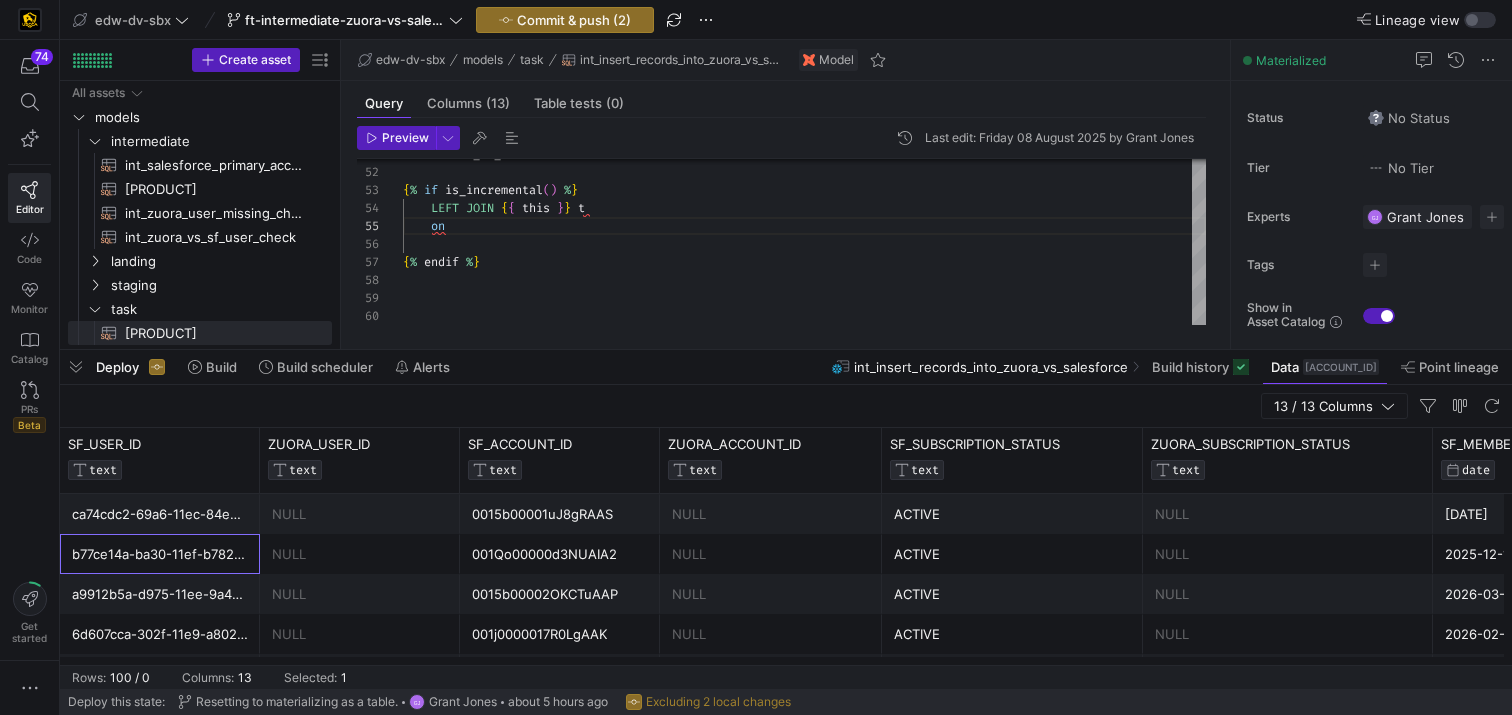 click on "ca74cdc2-69a6-11ec-84e4-0242ac120008" 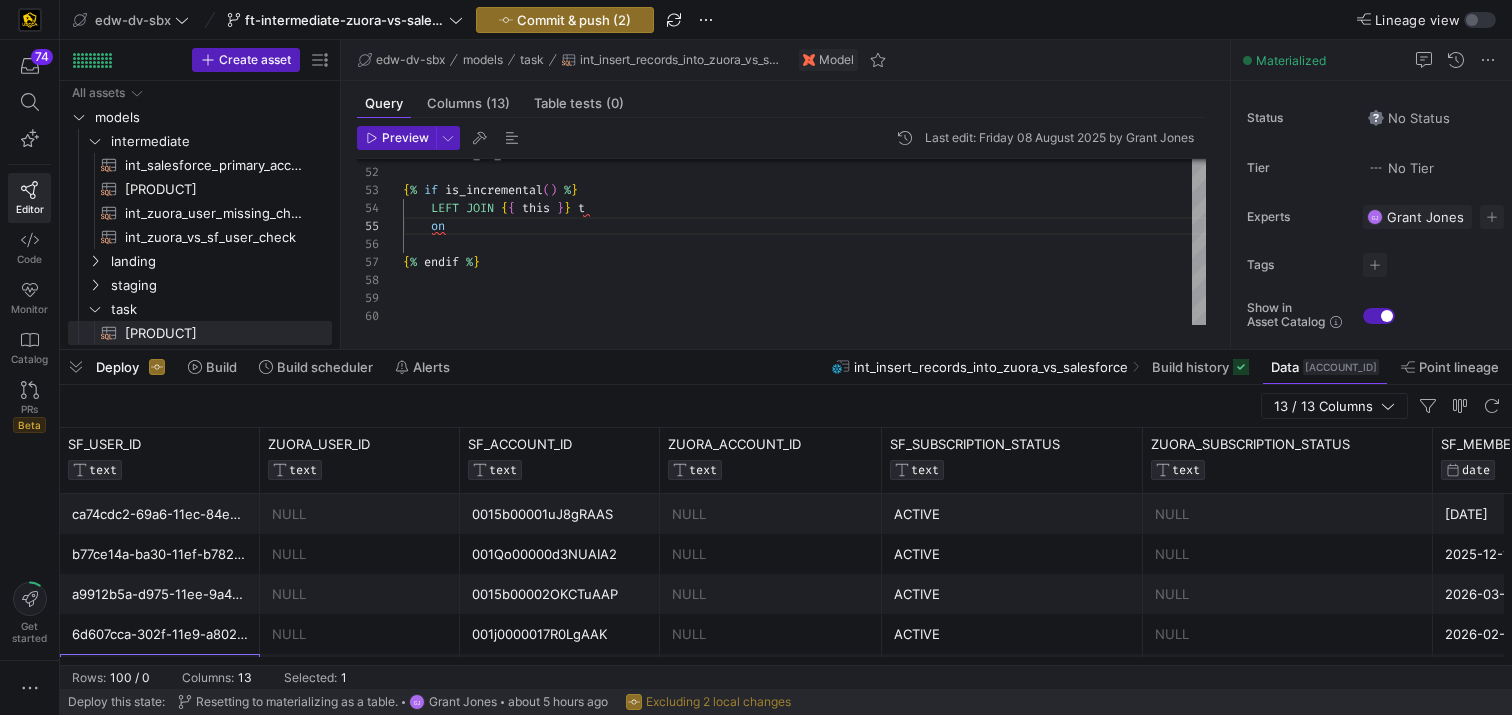 scroll, scrollTop: 37, scrollLeft: 0, axis: vertical 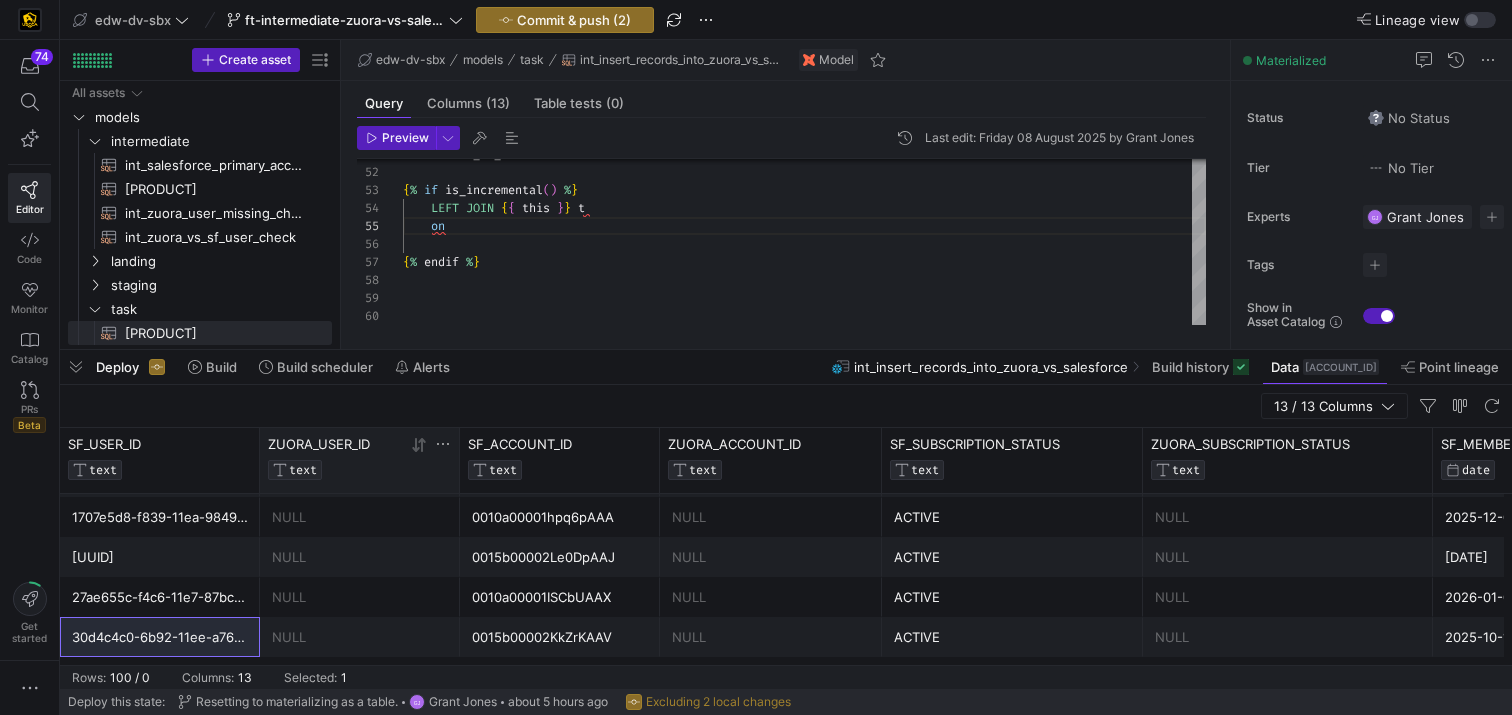 click 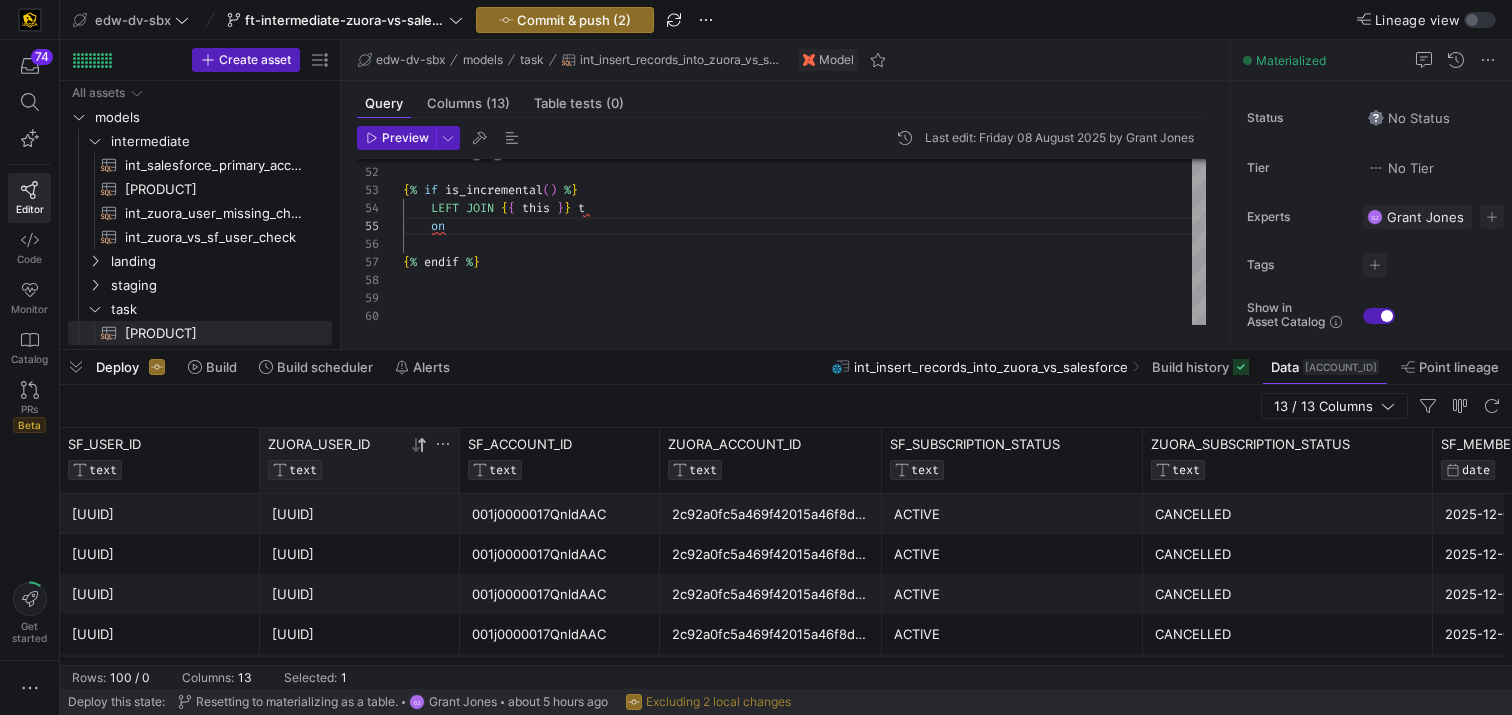 click on "ZUORA_USER_ID" 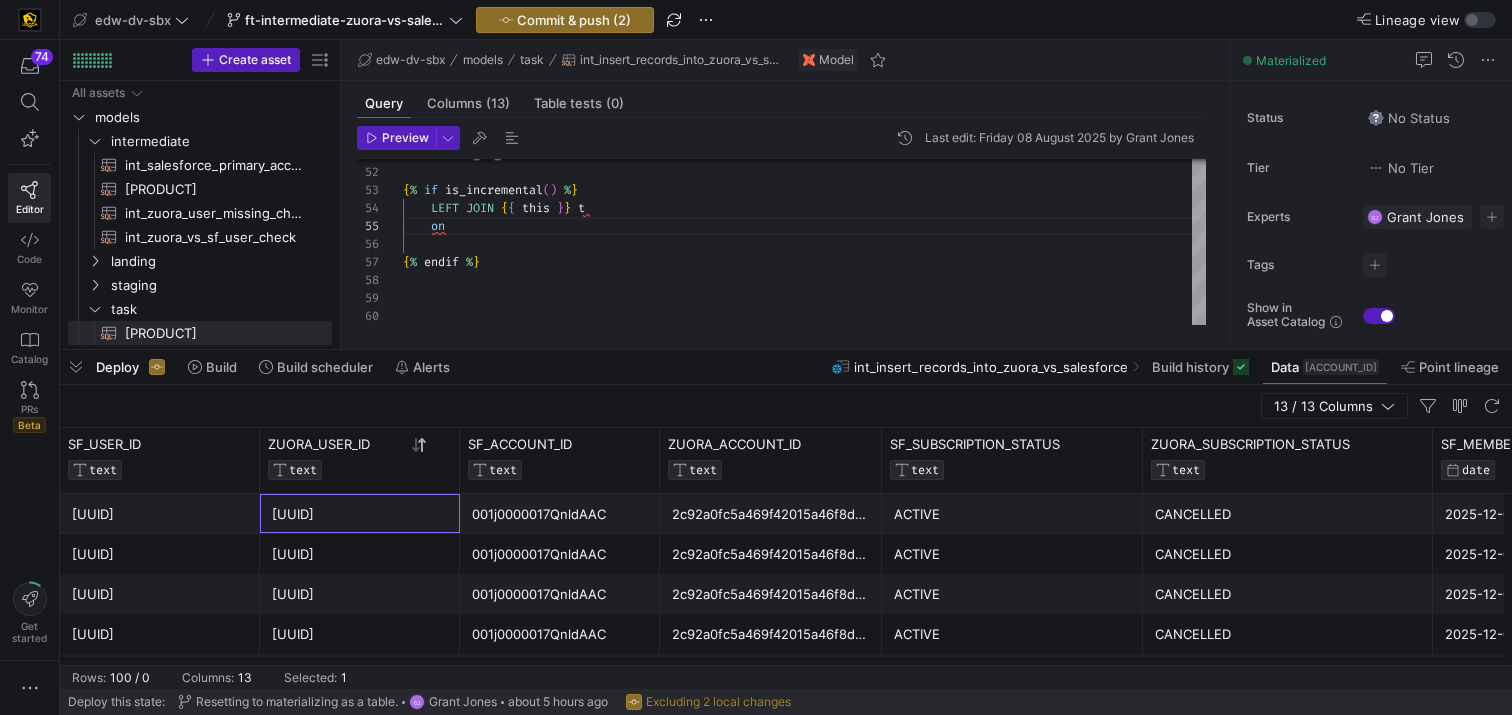 click on "[UUID]" 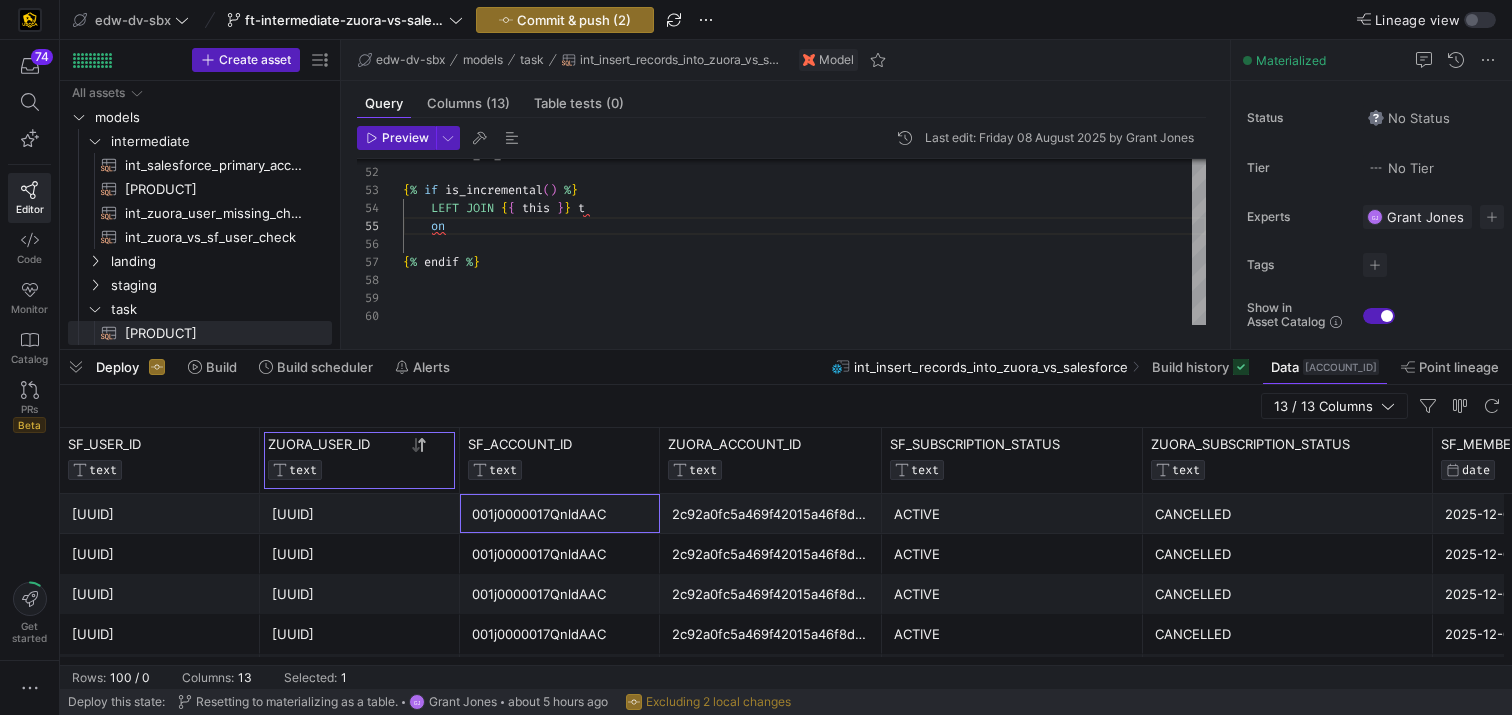 click 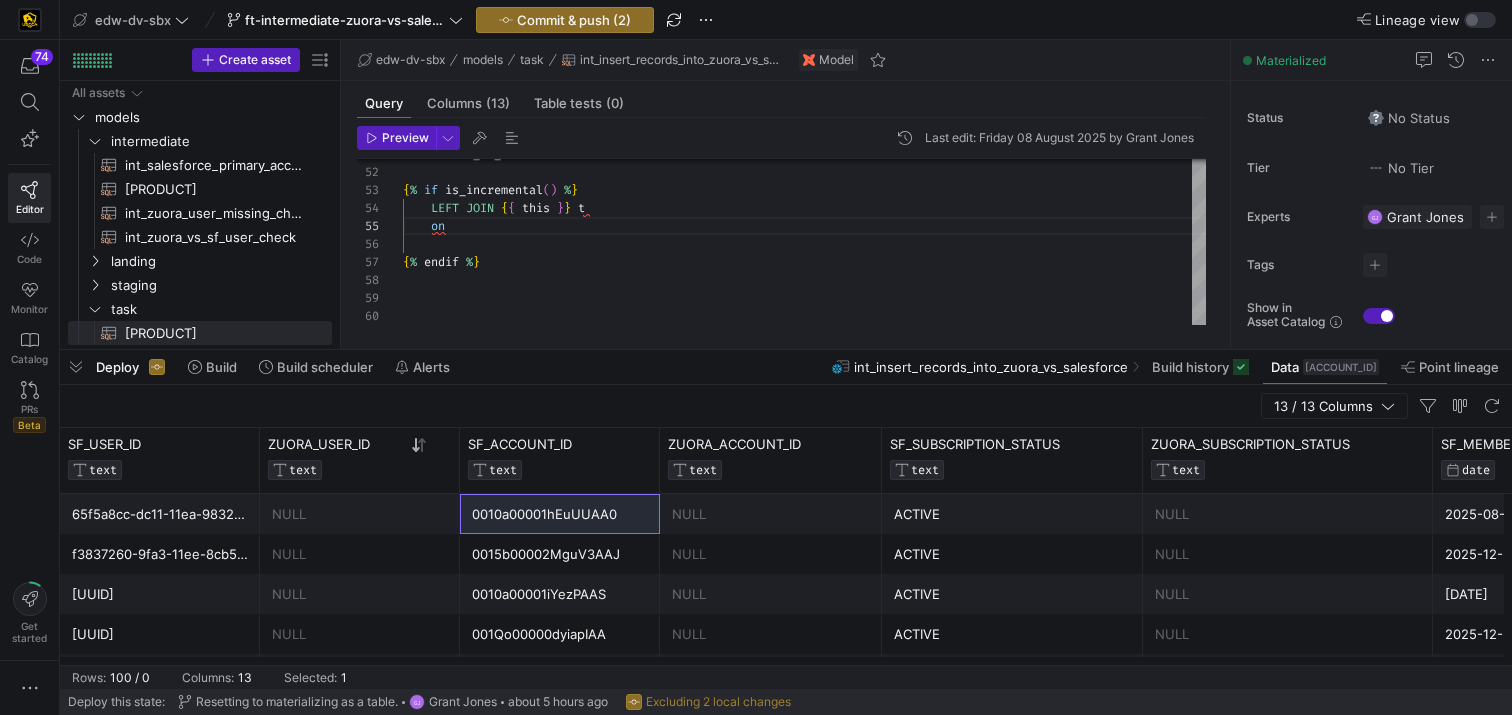 click 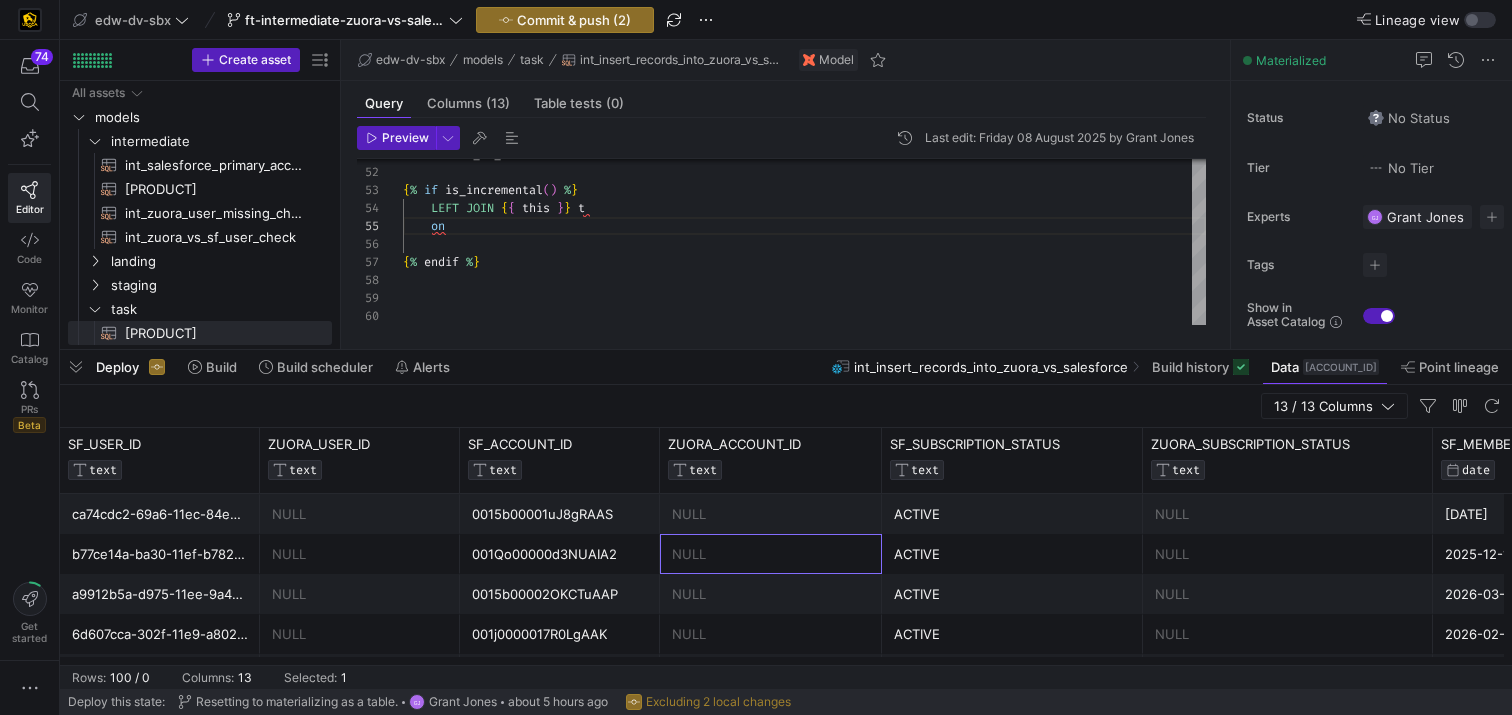 click on "NULL" 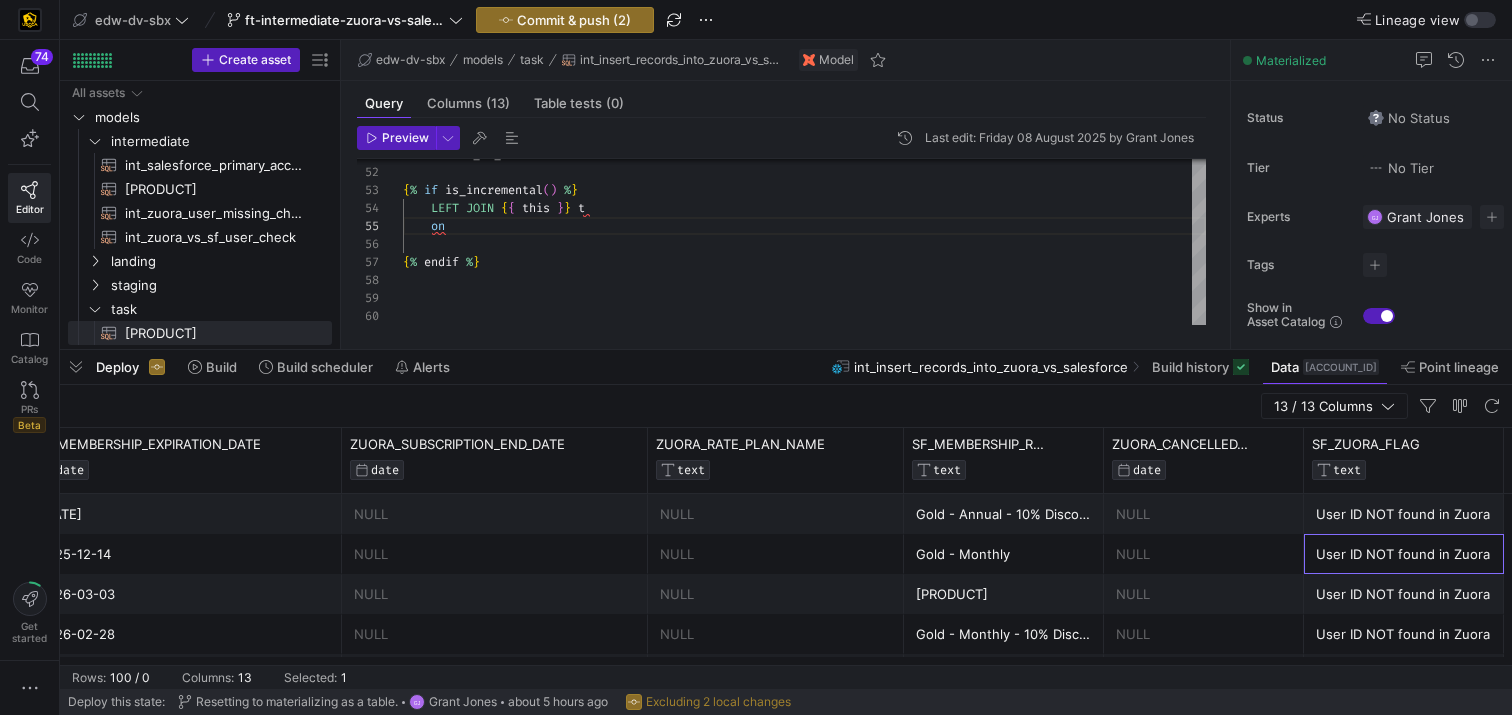 scroll, scrollTop: 0, scrollLeft: 1606, axis: horizontal 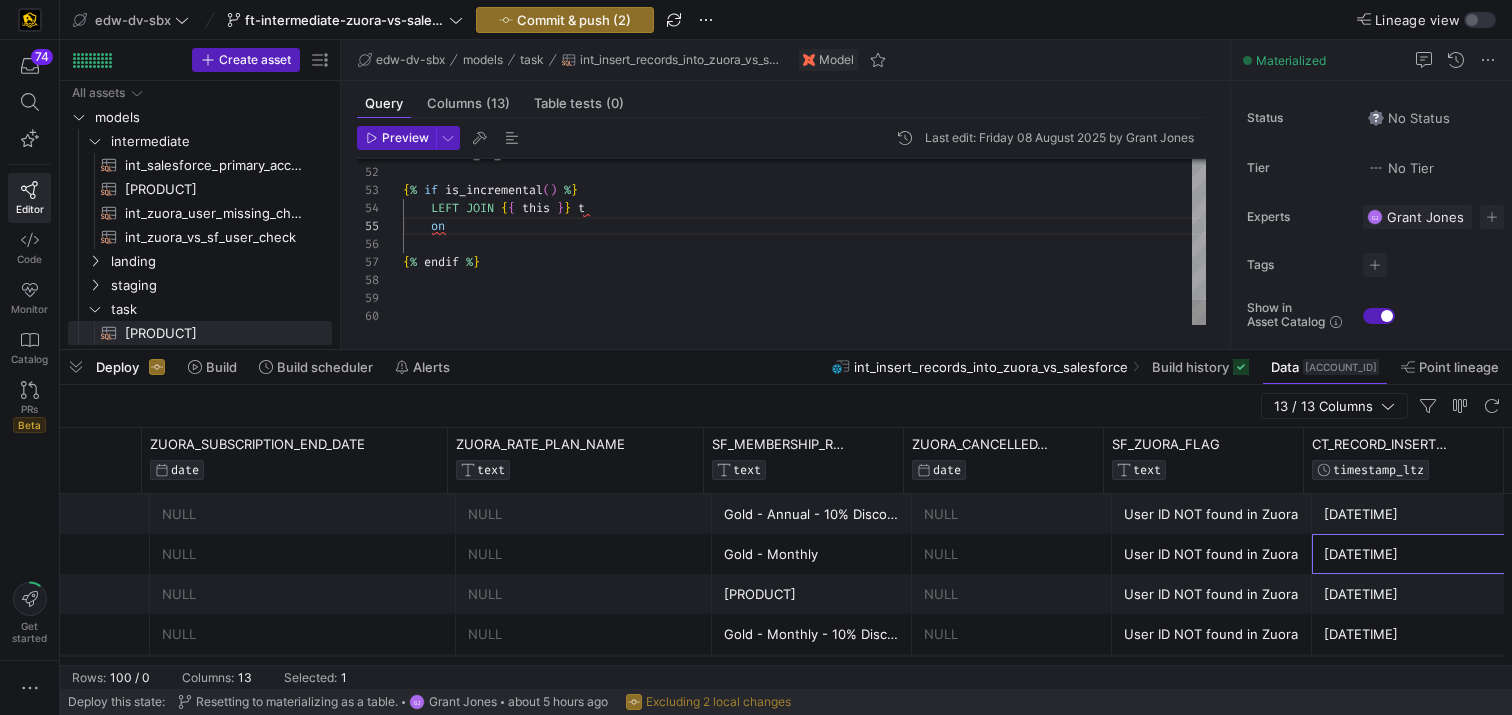 click on "FROM   zuora_vs_sf { %   if   is_incremental ( )   % }      LEFT   JOIN   { {   this   } }   t      on   { %   endif   % }" at bounding box center [804, -223] 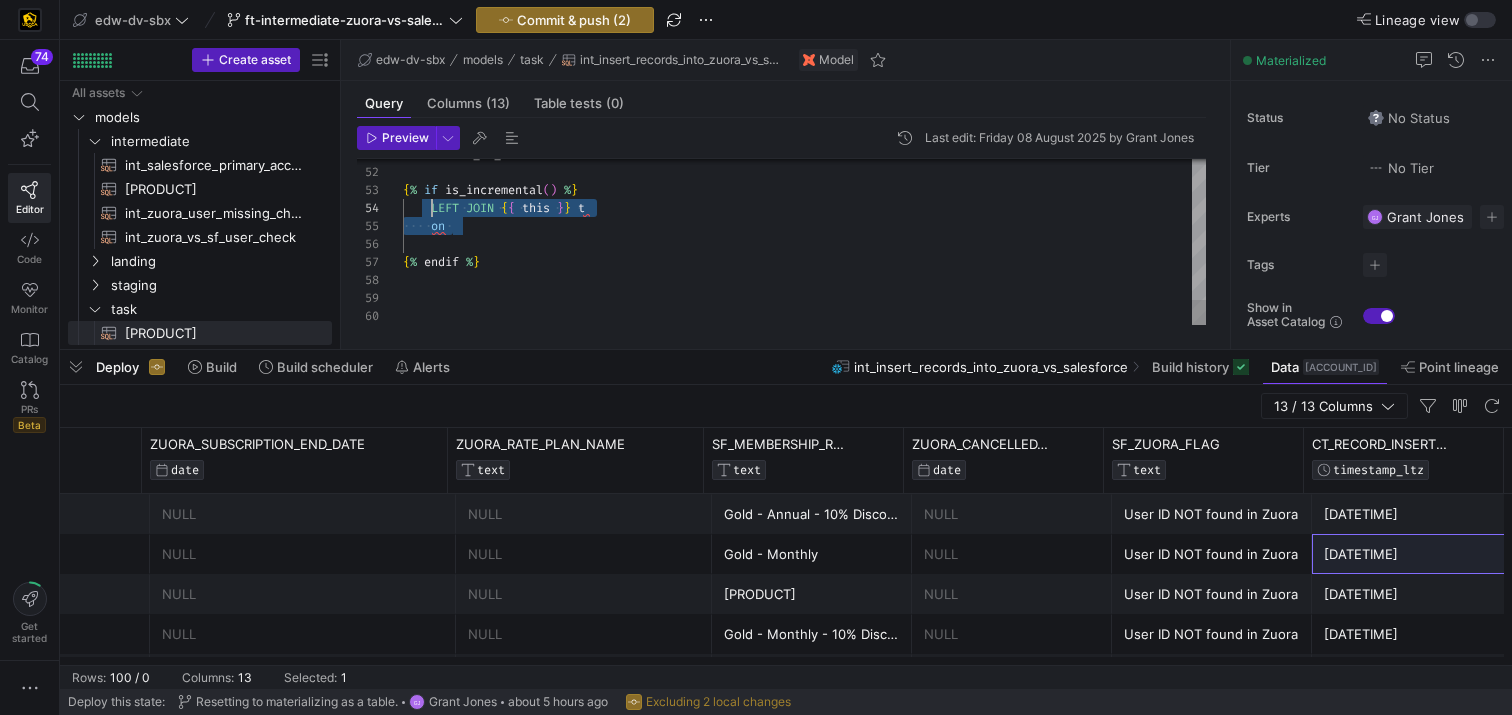 drag, startPoint x: 549, startPoint y: 233, endPoint x: 433, endPoint y: 213, distance: 117.71151 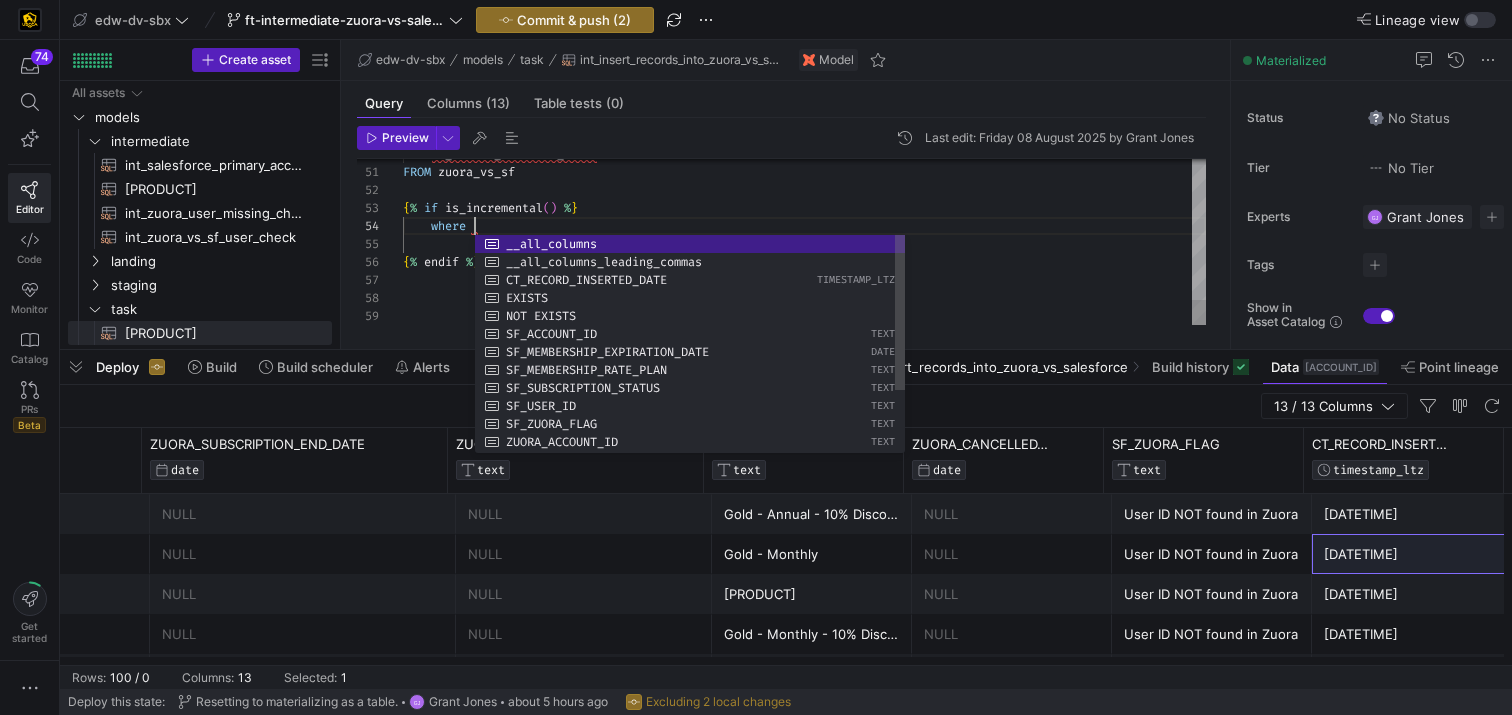 scroll, scrollTop: 54, scrollLeft: 72, axis: both 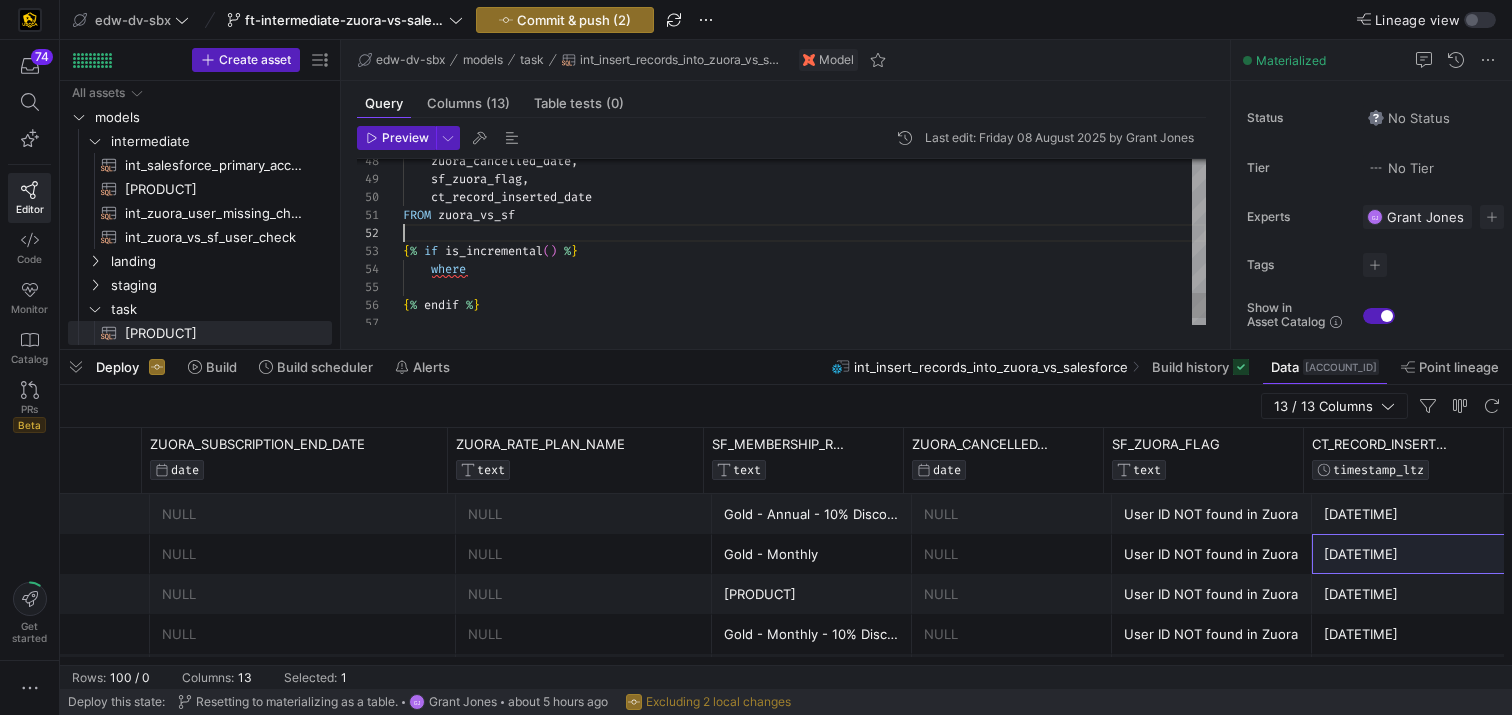 click on "FROM   zuora_vs_sf { %   if   is_incremental ( )   % }      where   { %   endif   % }      ct_record_inserted_date      sf_zuora_flag ,      zuora_cancelled_date ," at bounding box center (804, -171) 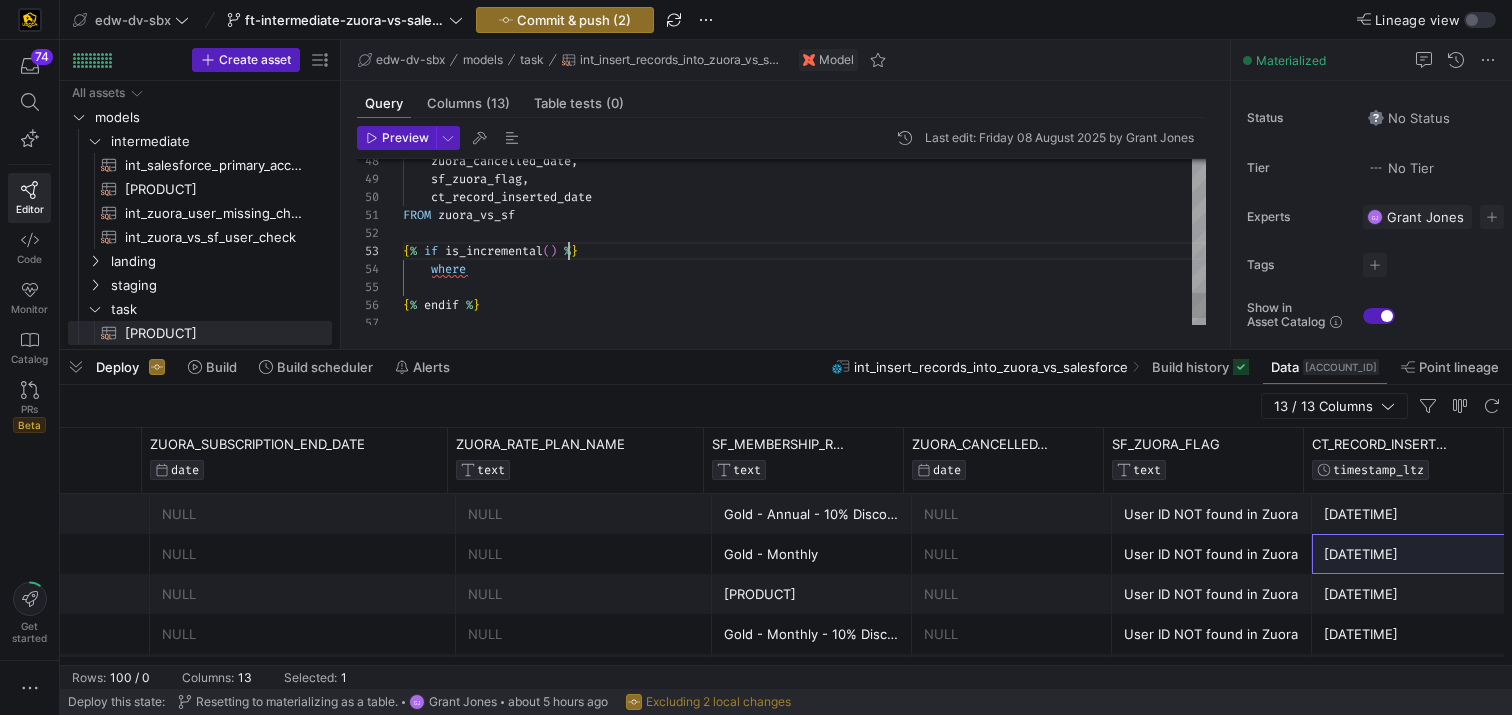 click on "FROM   zuora_vs_sf { %   if   is_incremental ( )   % }      where   { %   endif   % }      ct_record_inserted_date      sf_zuora_flag ,      zuora_cancelled_date ," at bounding box center (804, -171) 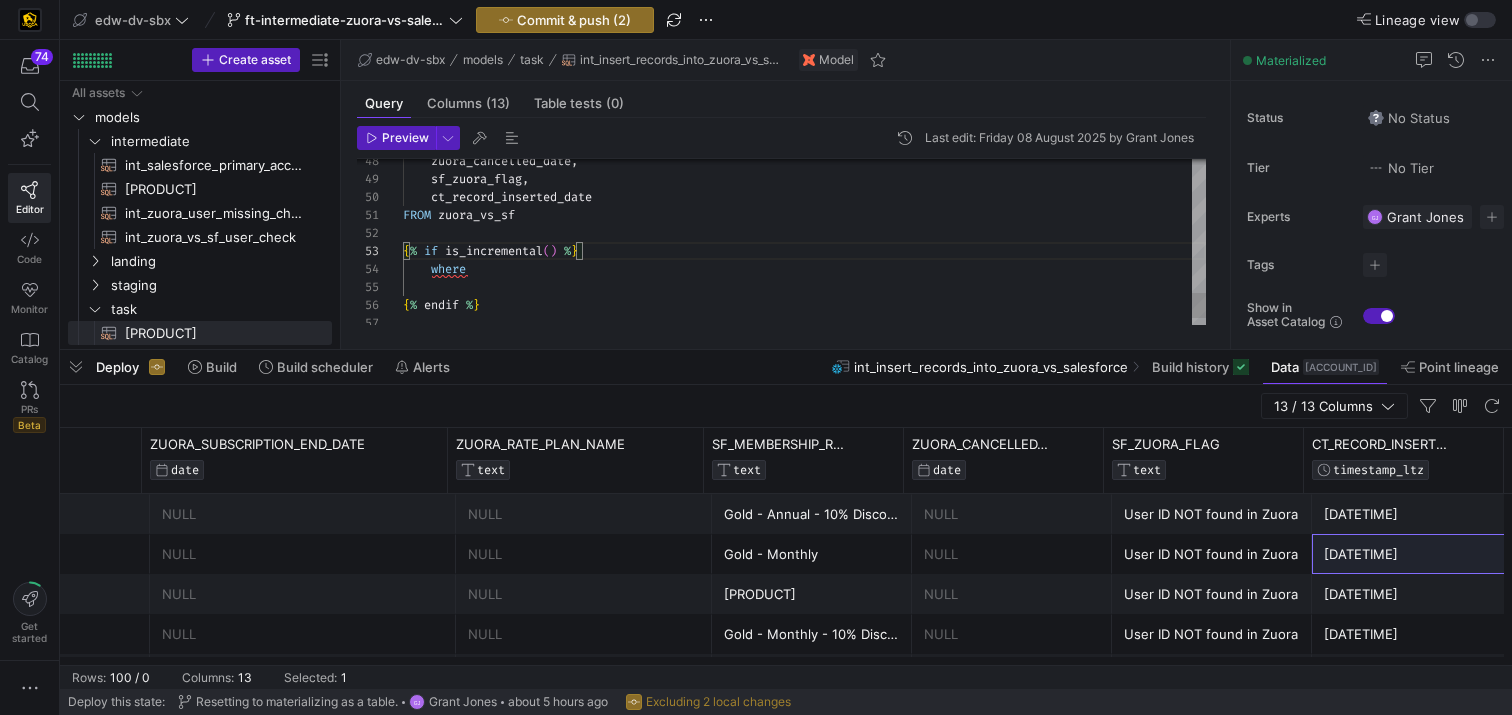 click on "FROM   zuora_vs_sf { %   if   is_incremental ( )   % }      where   { %   endif   % }      ct_record_inserted_date      sf_zuora_flag ,      zuora_cancelled_date ," at bounding box center [804, -171] 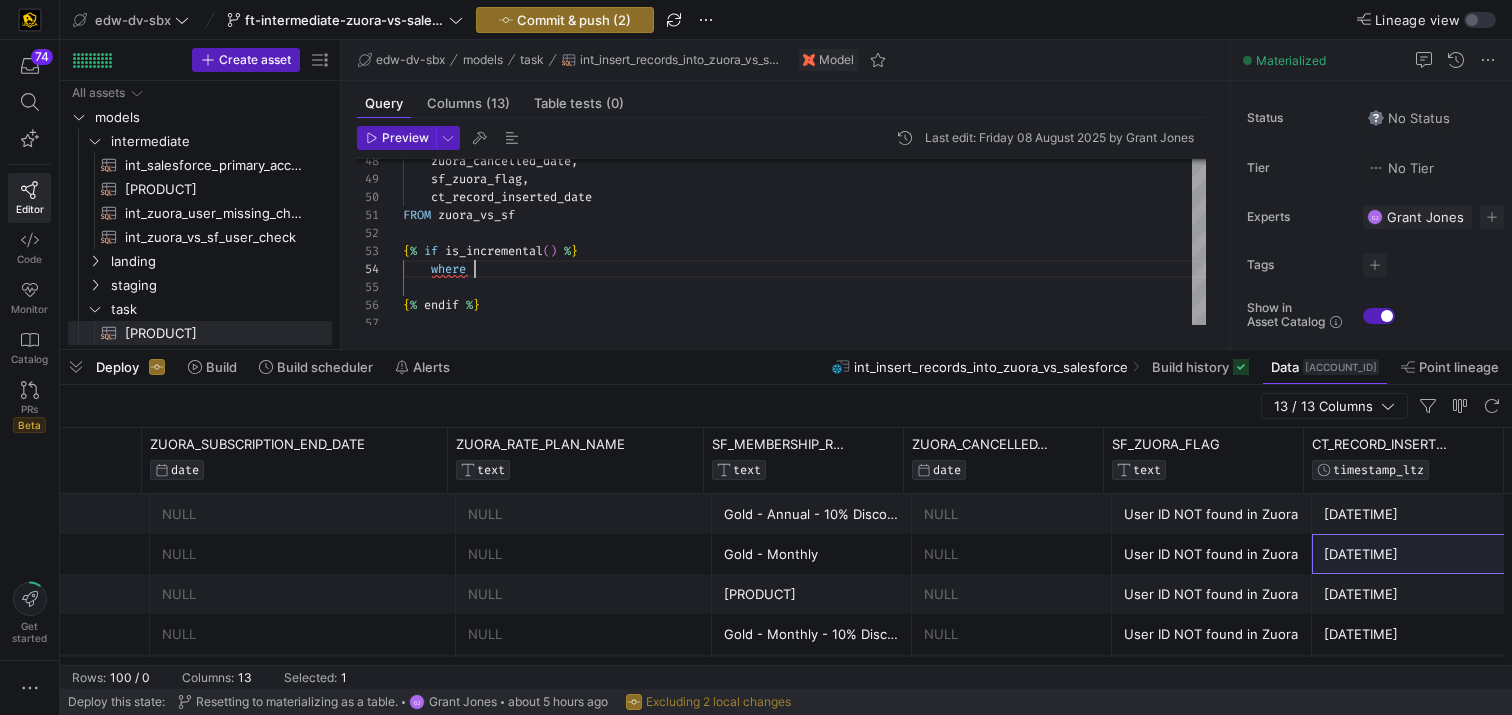 type on "FROM zuora_vs_sf
{% if is_incremental() %}
where
{% endif %}" 